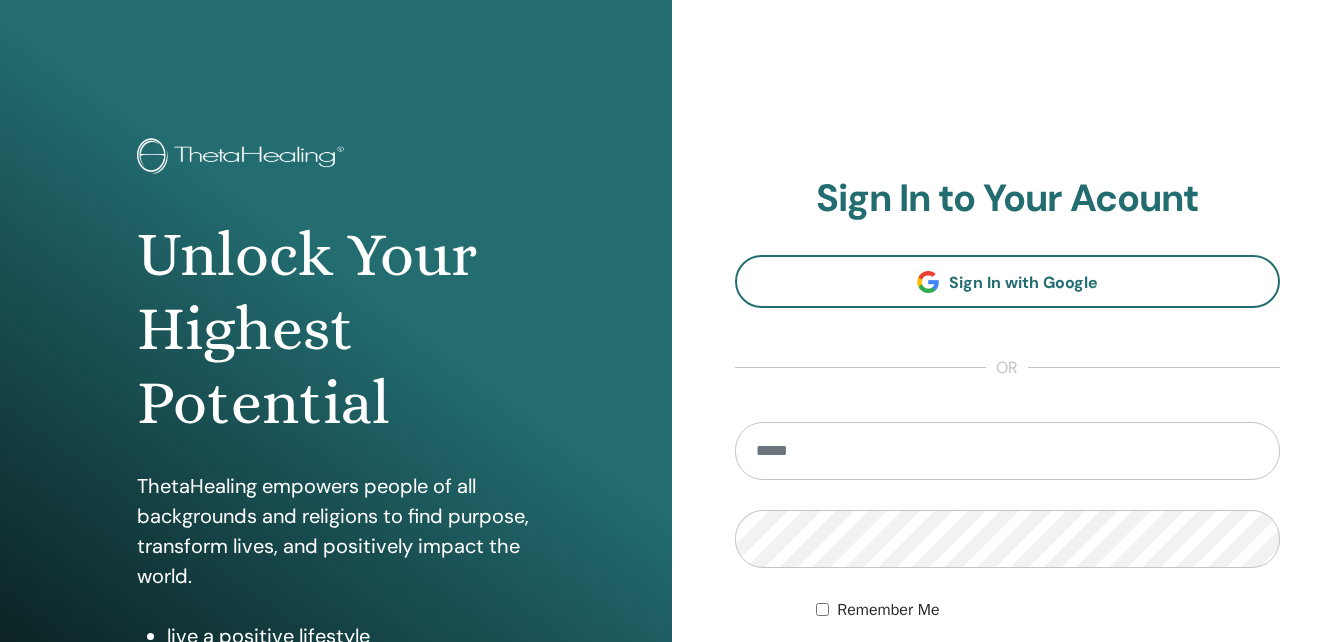 scroll, scrollTop: 0, scrollLeft: 0, axis: both 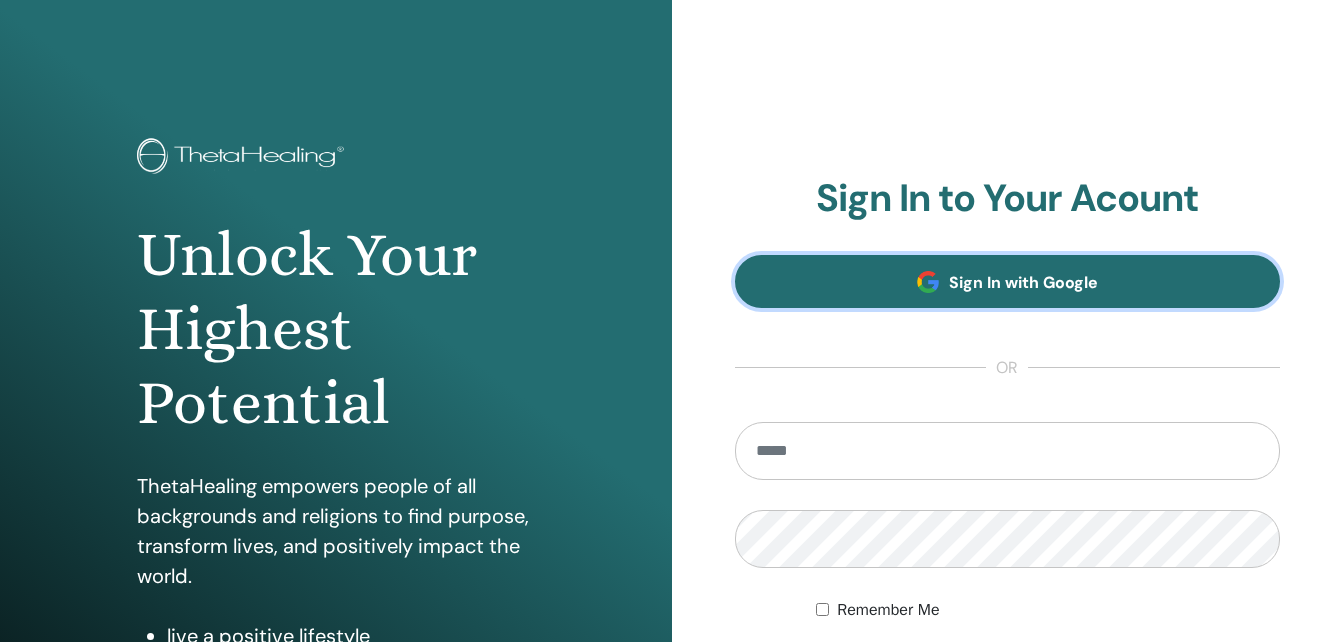 click on "Sign In with Google" at bounding box center [1008, 281] 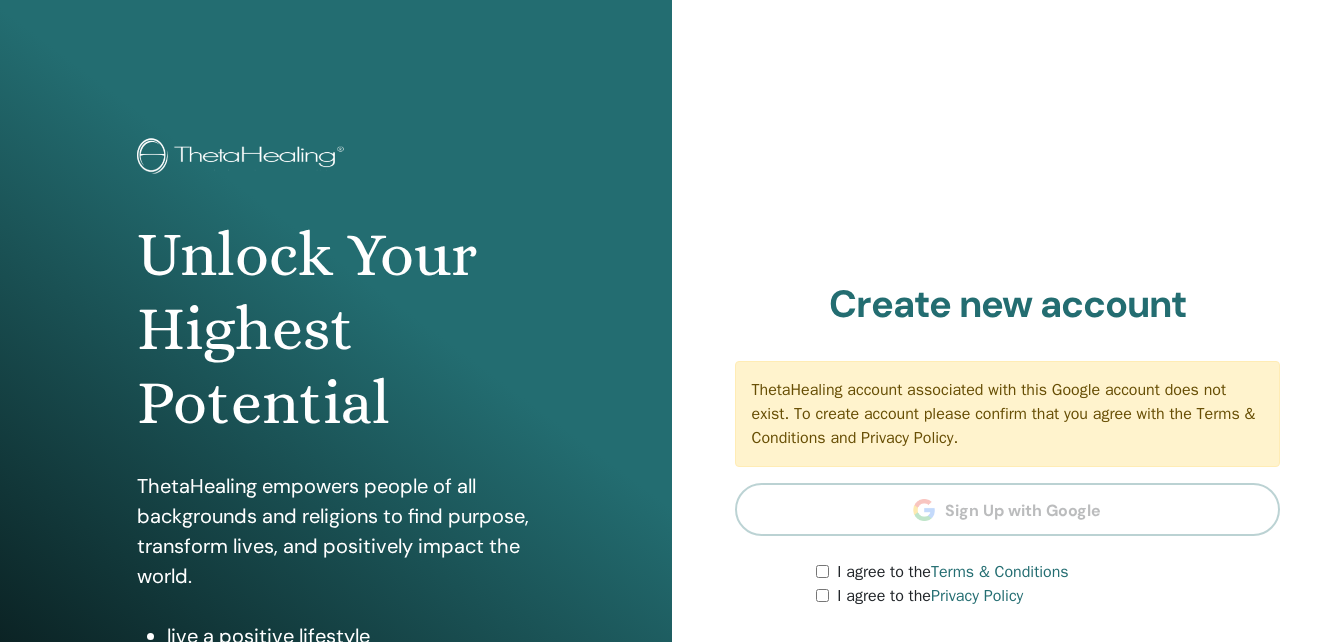 scroll, scrollTop: 0, scrollLeft: 0, axis: both 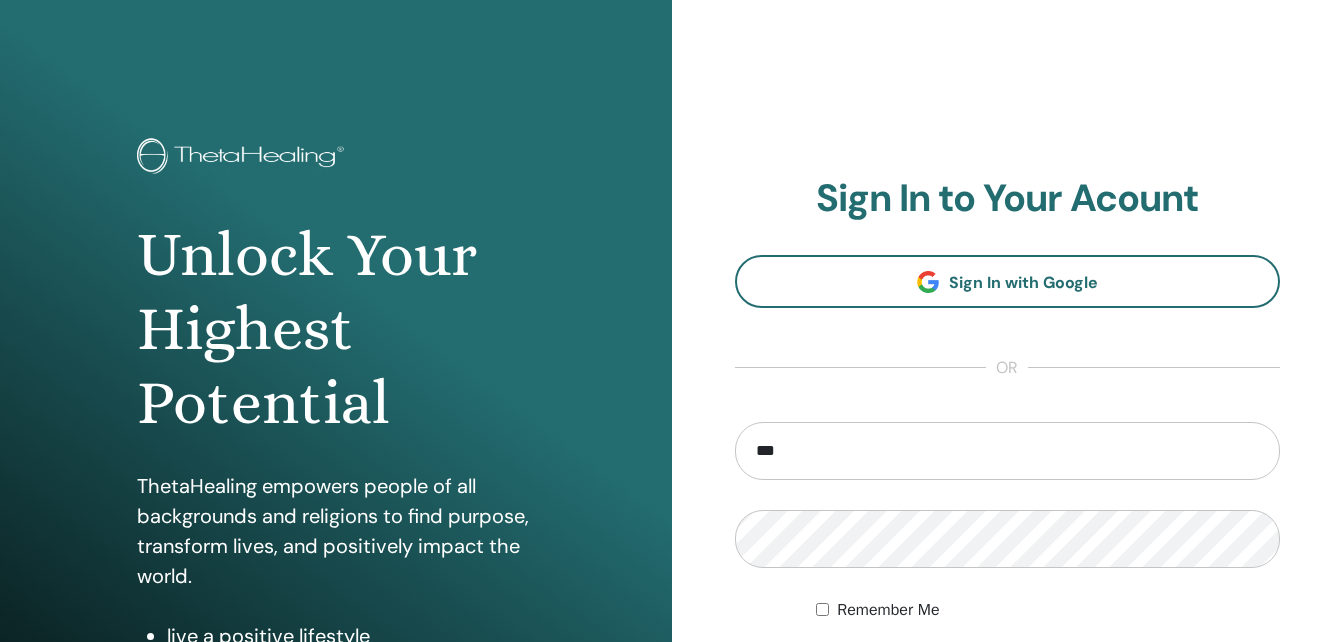 type on "**********" 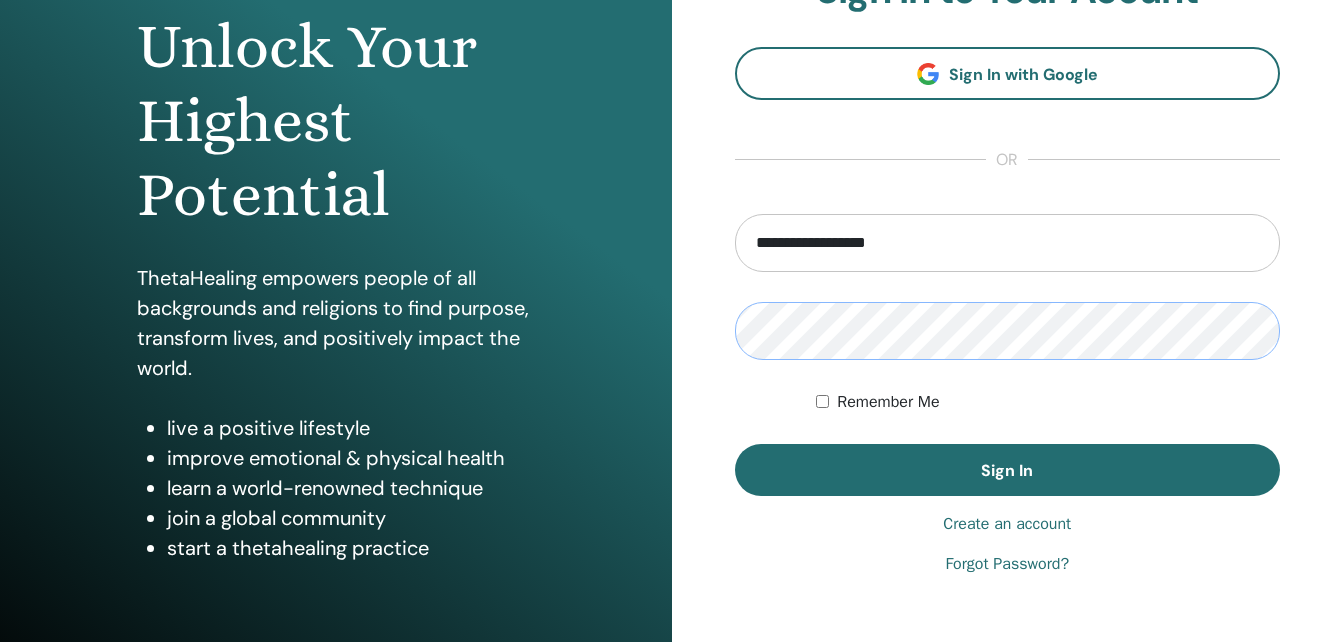 scroll, scrollTop: 300, scrollLeft: 0, axis: vertical 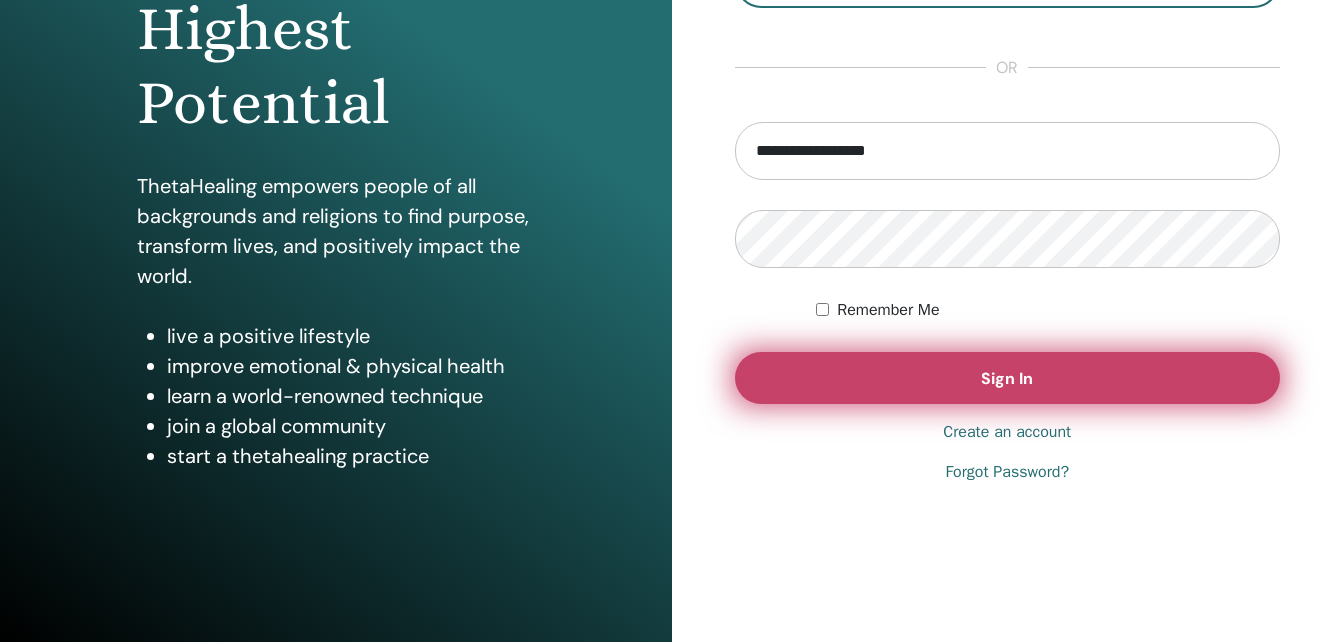 click on "Sign In" at bounding box center (1008, 378) 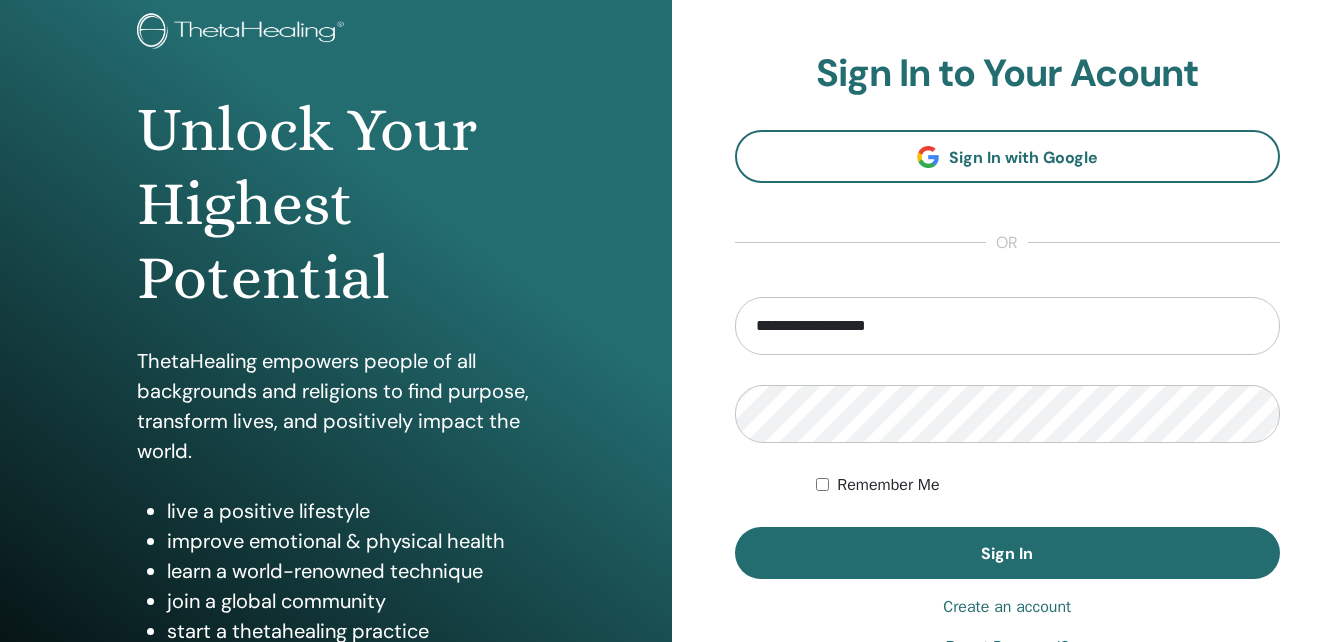 scroll, scrollTop: 0, scrollLeft: 0, axis: both 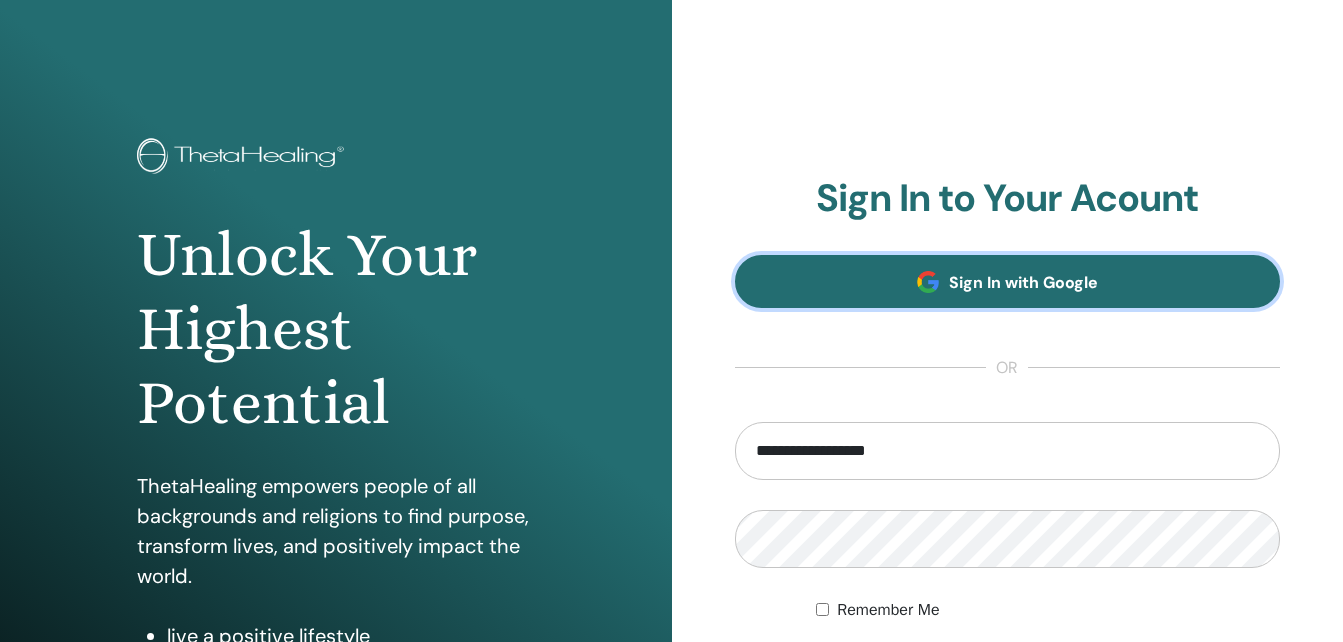 click on "Sign In with Google" at bounding box center (1023, 282) 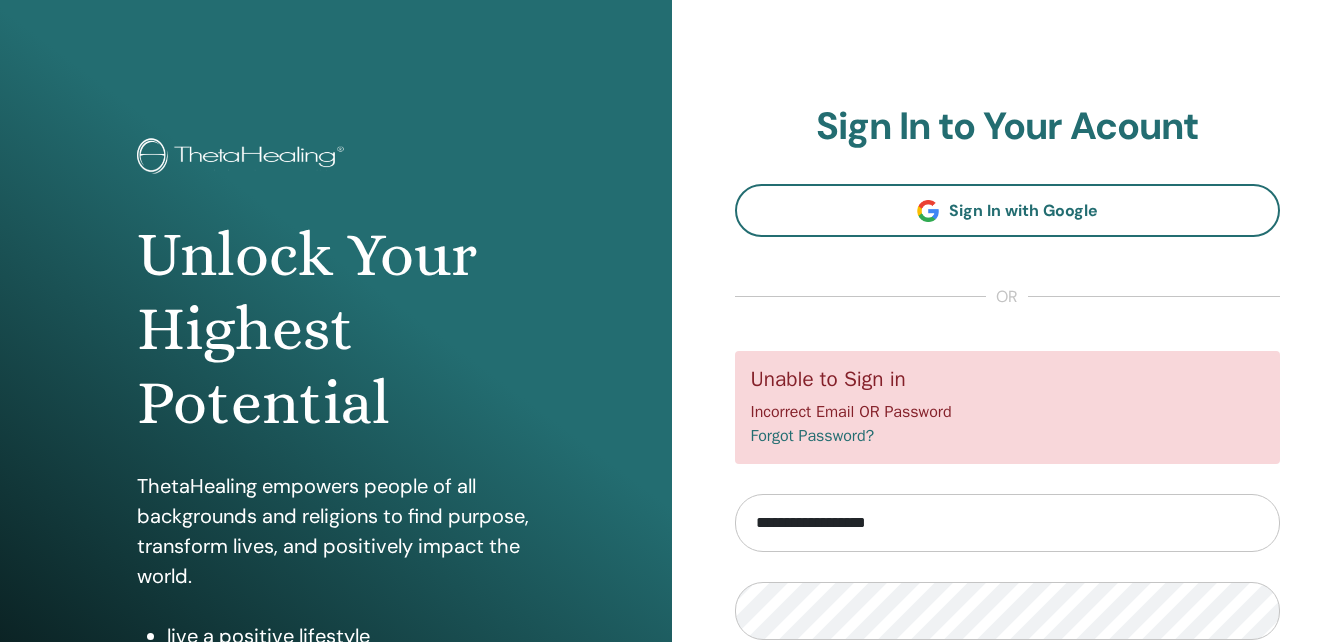 scroll, scrollTop: 0, scrollLeft: 0, axis: both 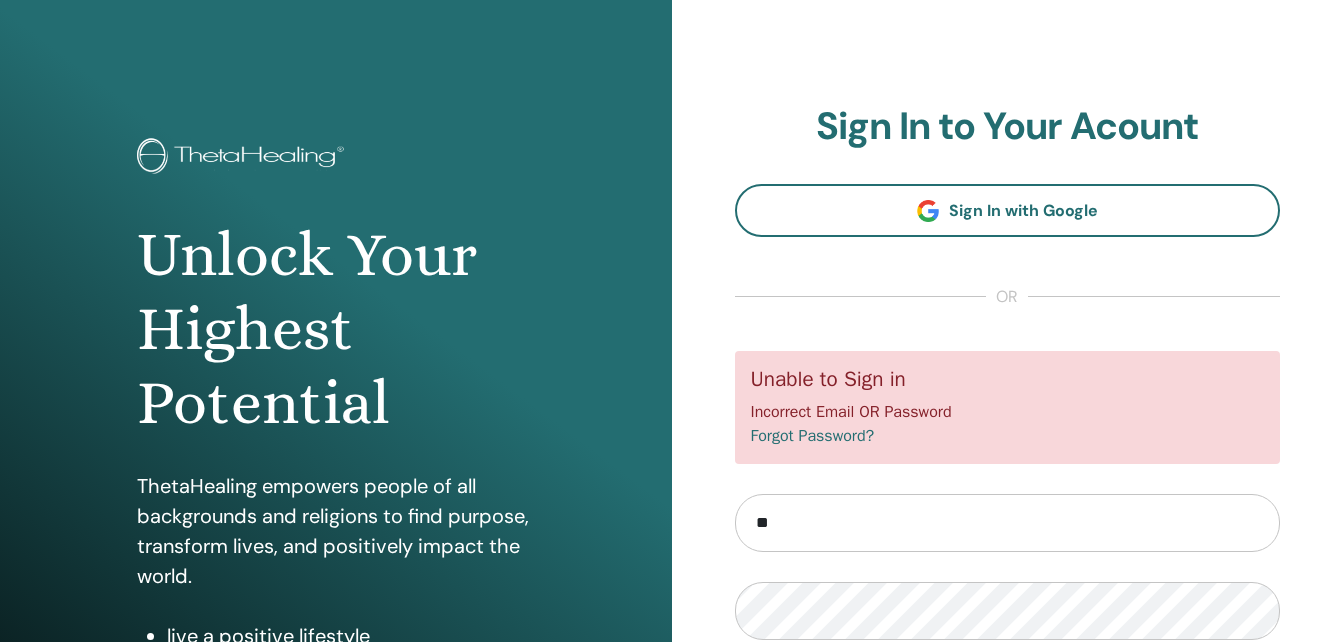 type on "*" 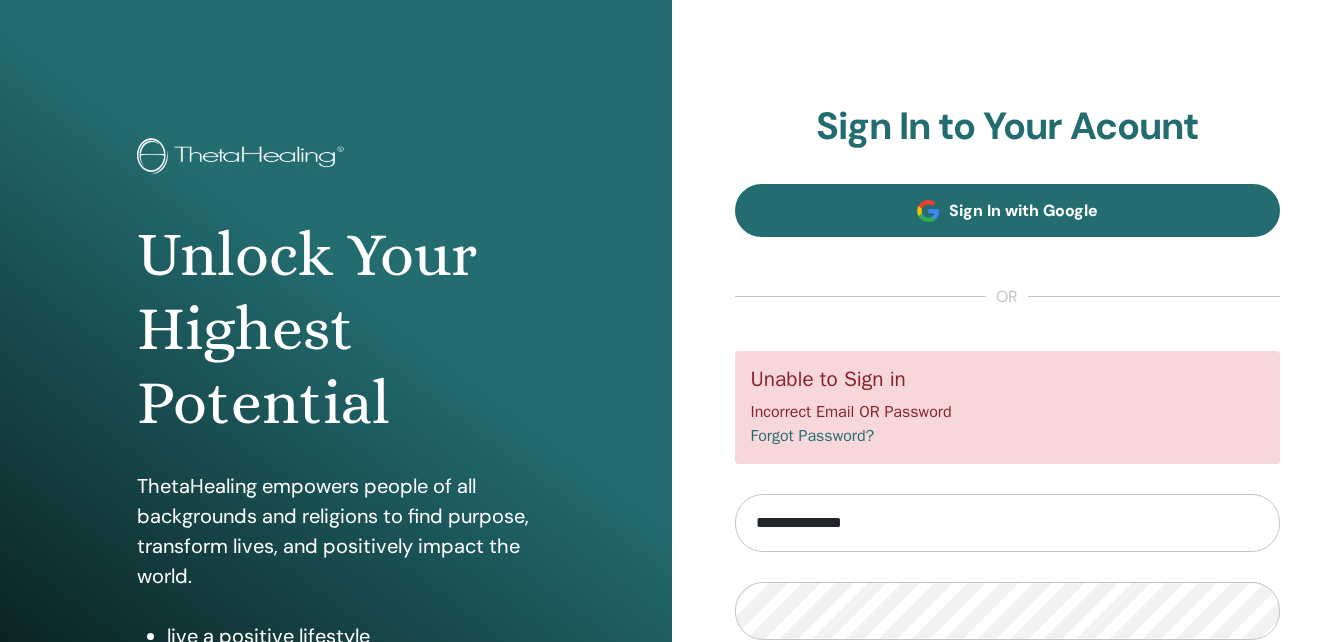 type on "**********" 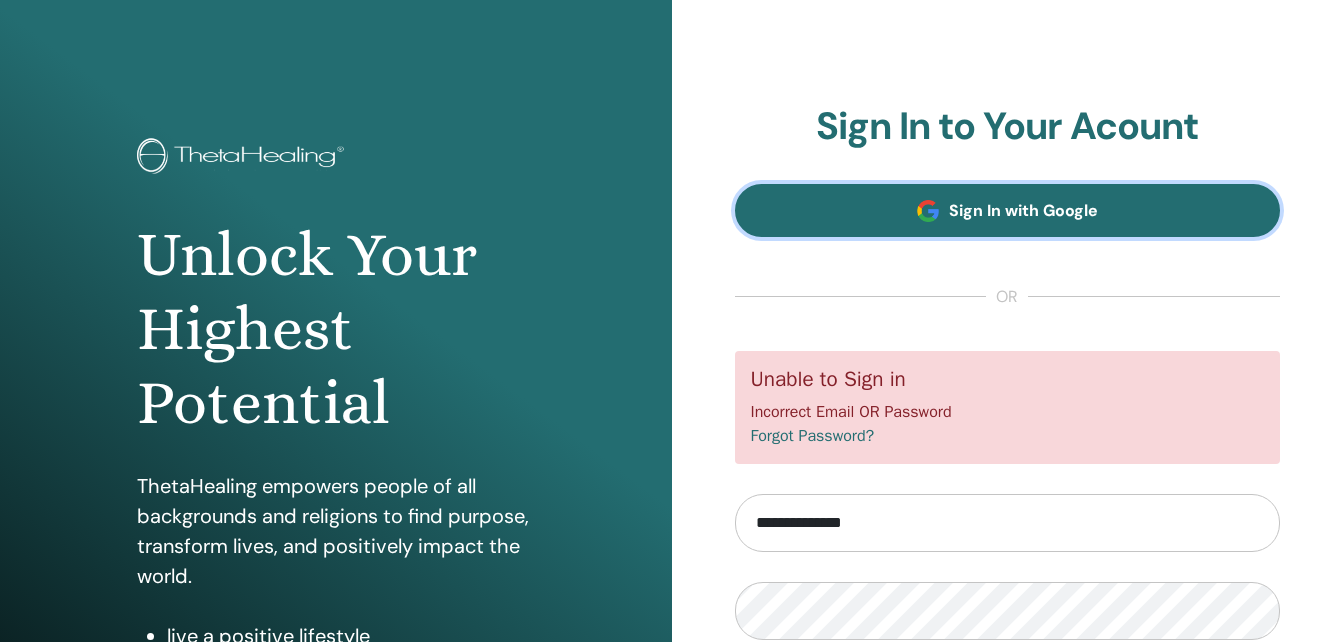 click on "Sign In with Google" at bounding box center [1023, 210] 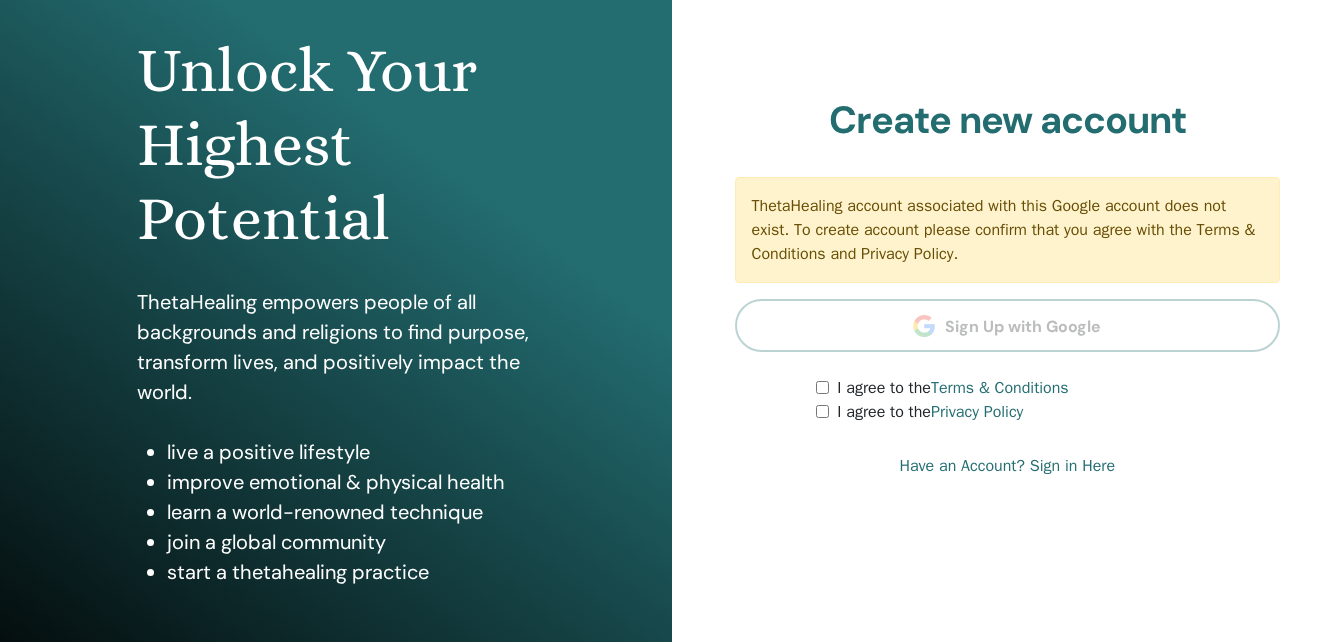 scroll, scrollTop: 0, scrollLeft: 0, axis: both 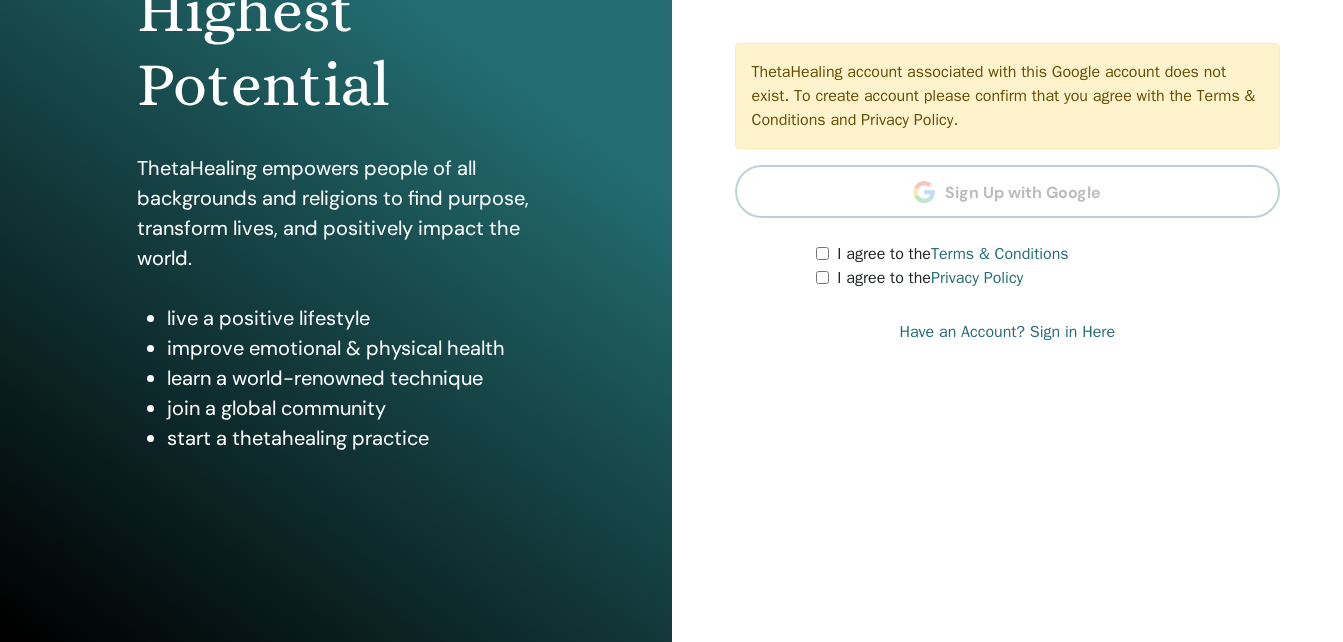 click on "Create new account
ThetaHealing account associated with this Google account does not exist. To create account please confirm that you agree with the Terms & Conditions and Privacy Policy.
Sign Up with Google
I agree to the  Terms & Conditions
I agree to the  Privacy Policy" at bounding box center [1008, 127] 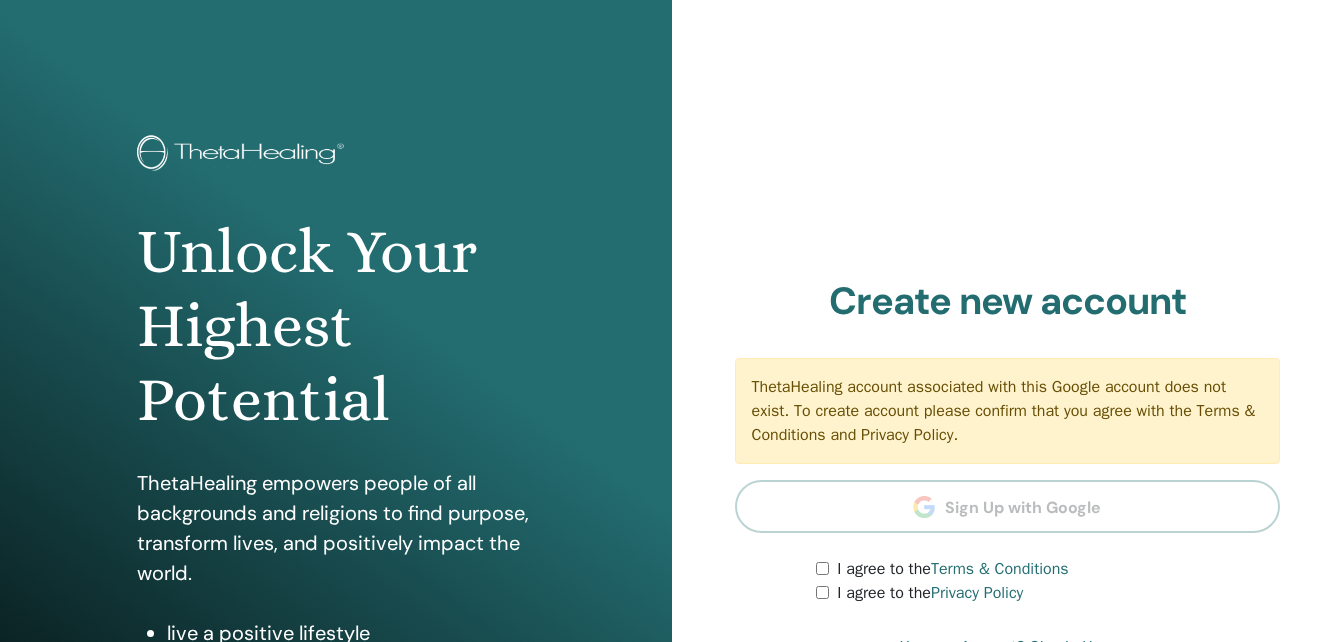 scroll, scrollTop: 0, scrollLeft: 0, axis: both 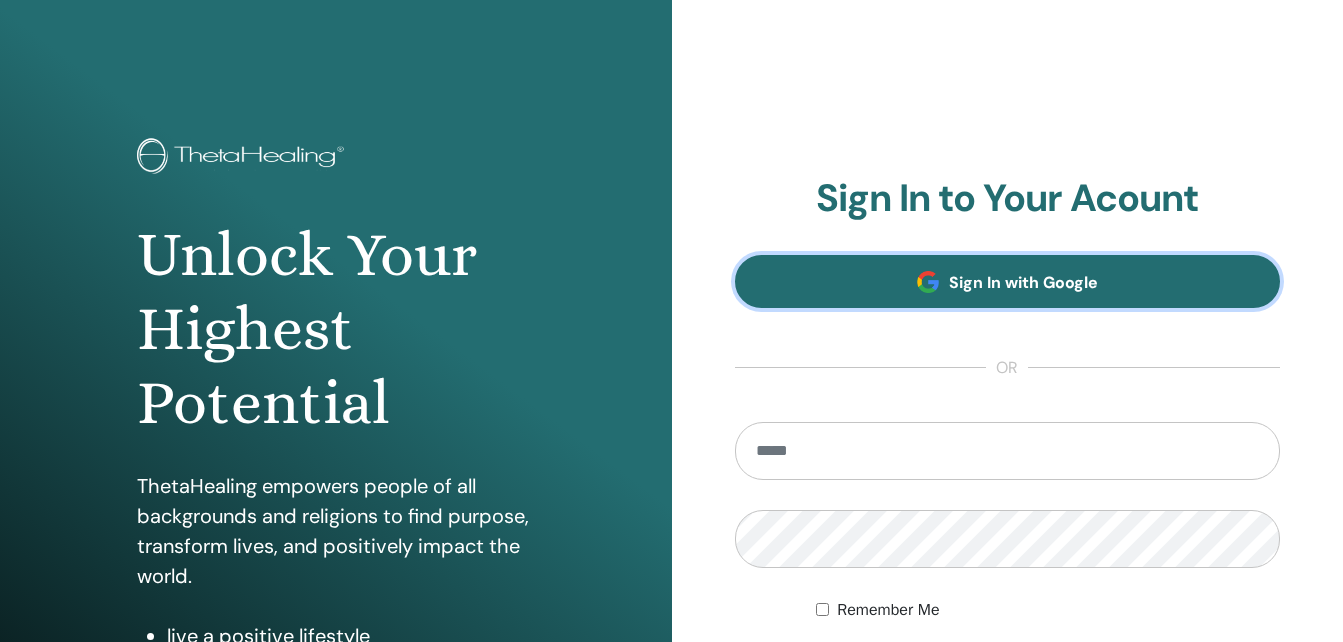 click on "Sign In with Google" at bounding box center [1023, 282] 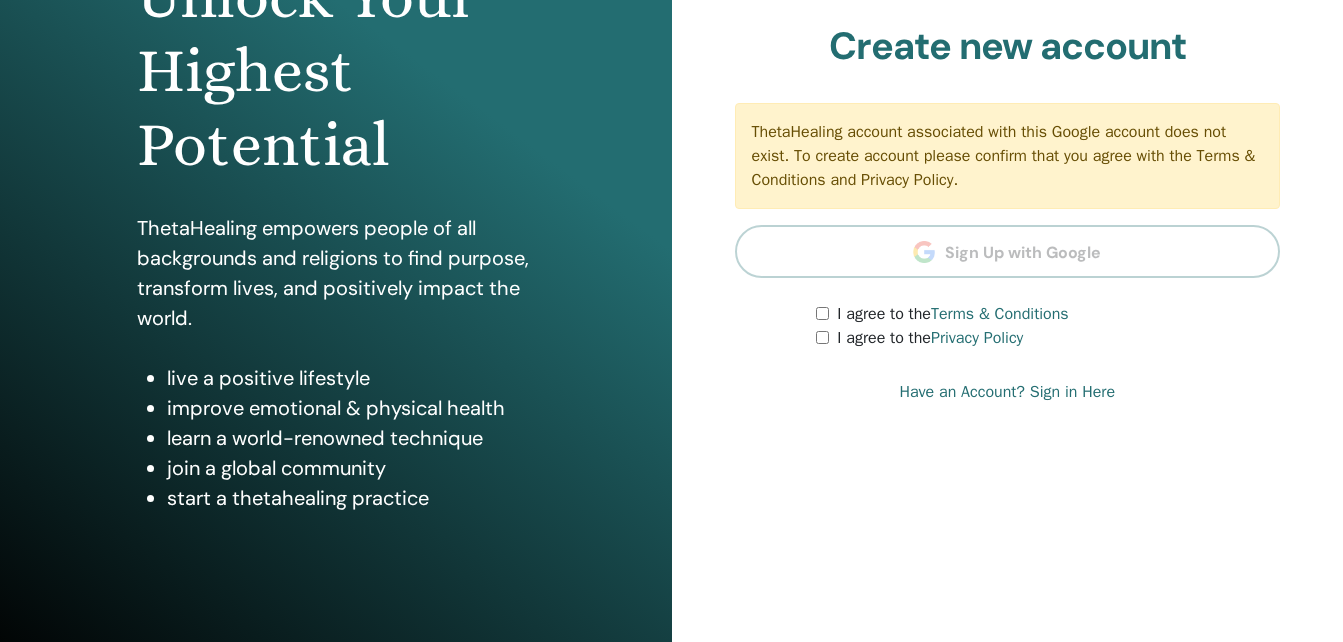 scroll, scrollTop: 300, scrollLeft: 0, axis: vertical 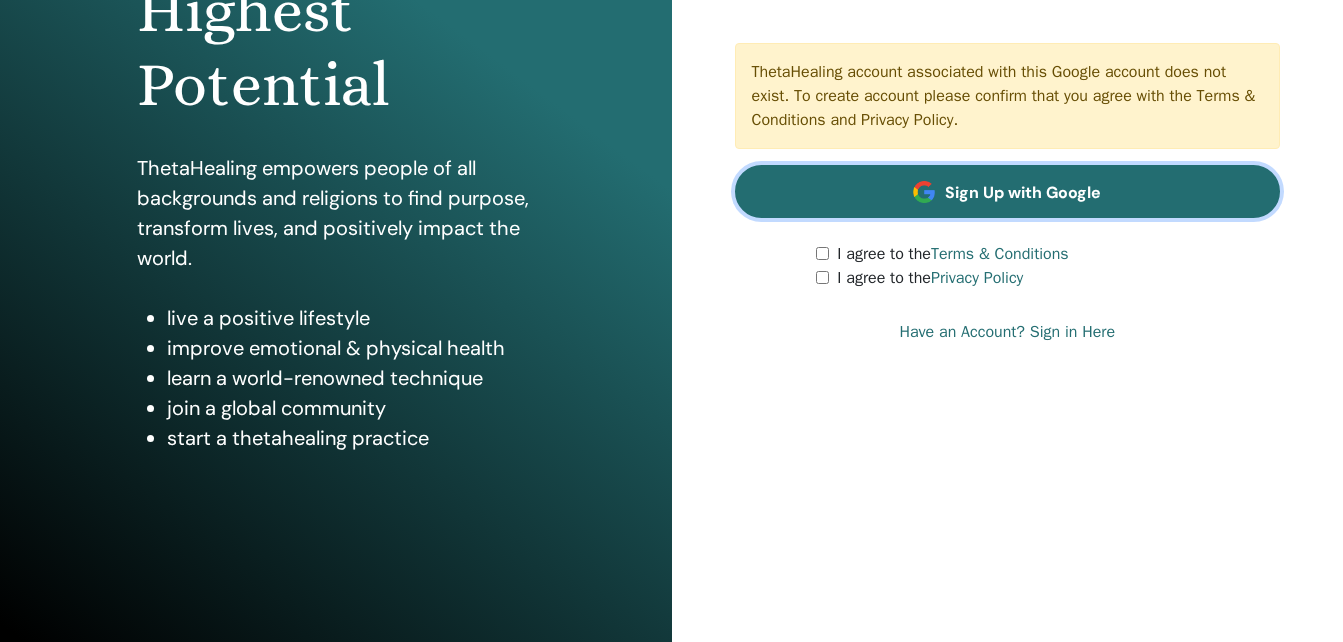 click on "Sign Up with Google" at bounding box center [1023, 192] 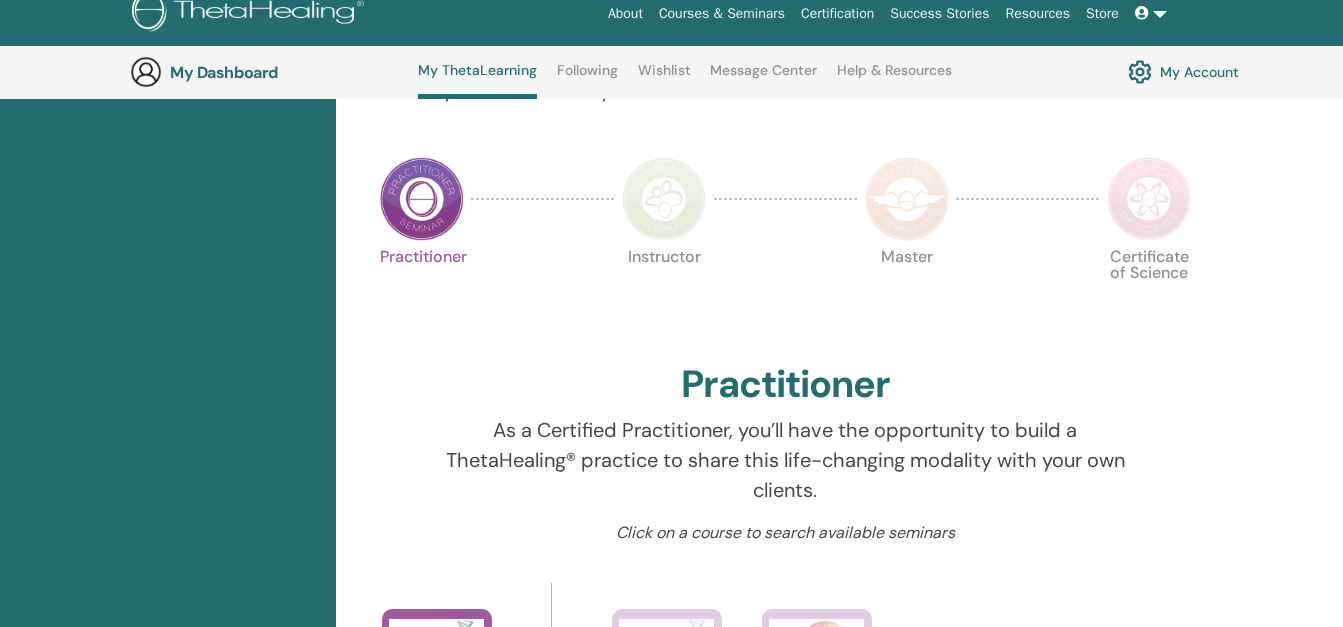 scroll, scrollTop: 653, scrollLeft: 0, axis: vertical 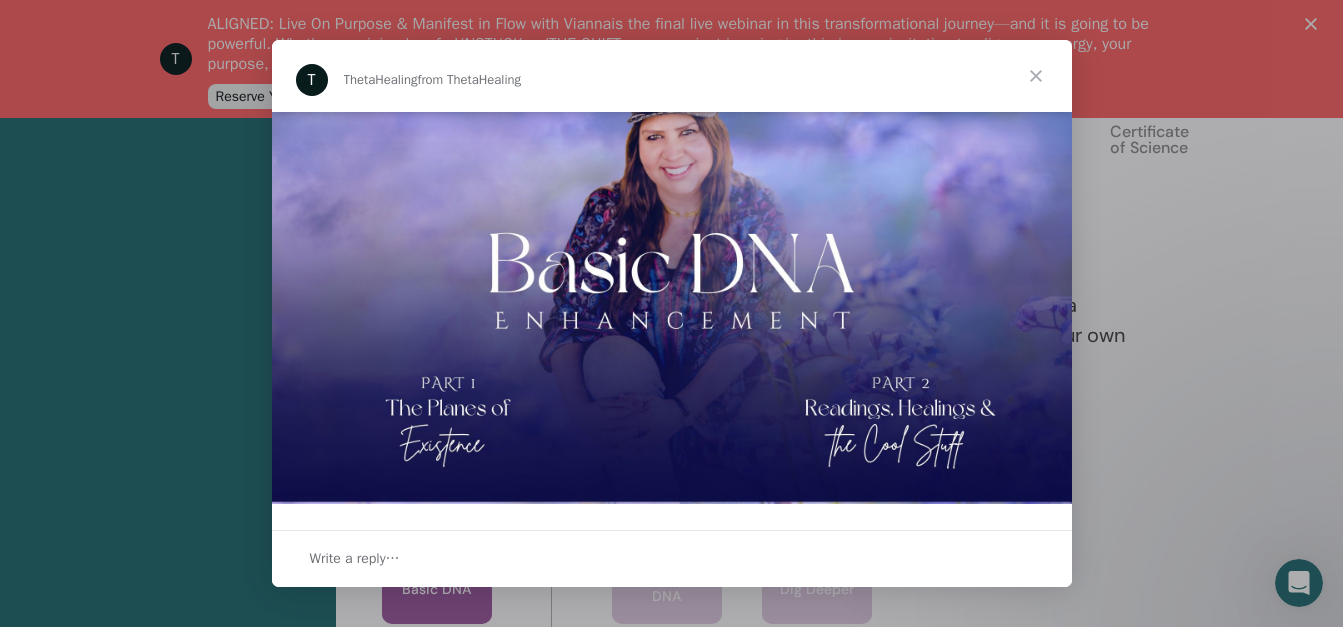 click at bounding box center (1036, 76) 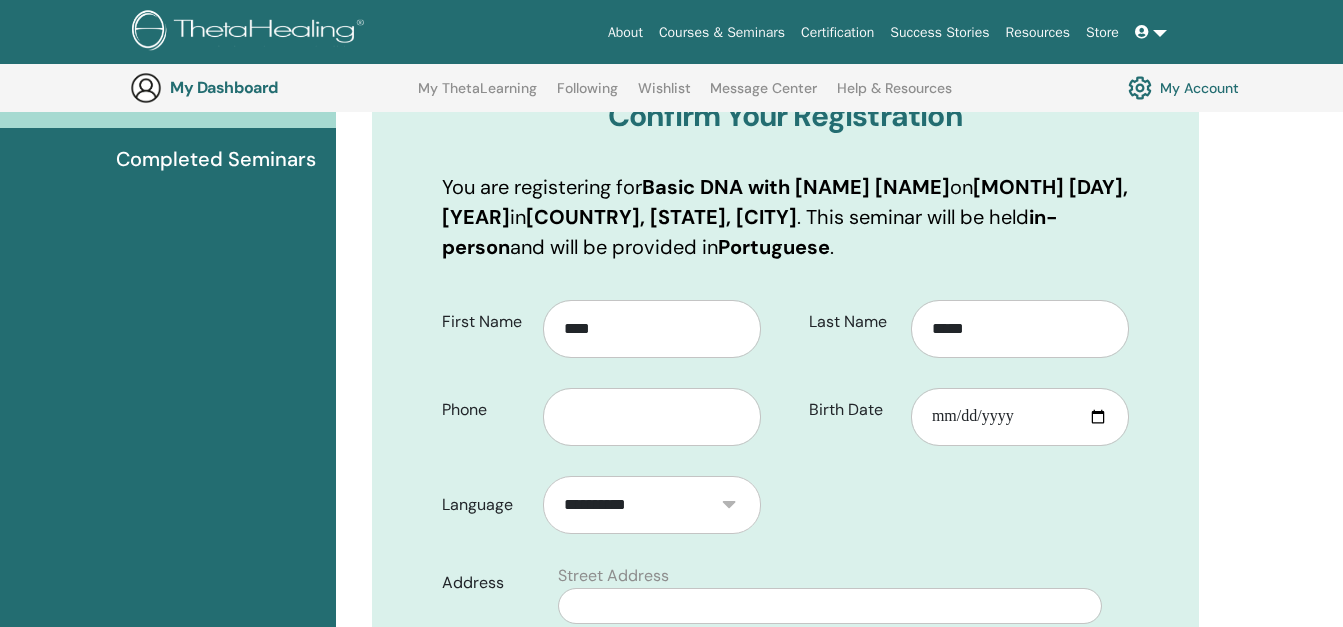 scroll, scrollTop: 348, scrollLeft: 0, axis: vertical 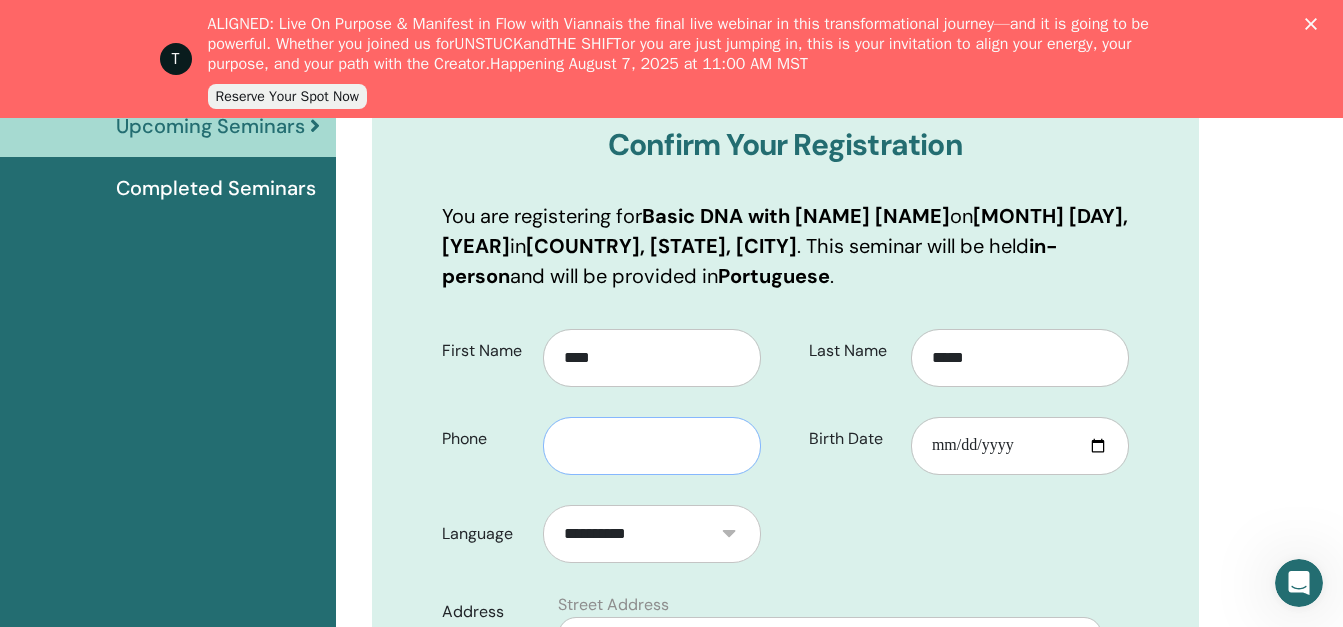 click at bounding box center [652, 446] 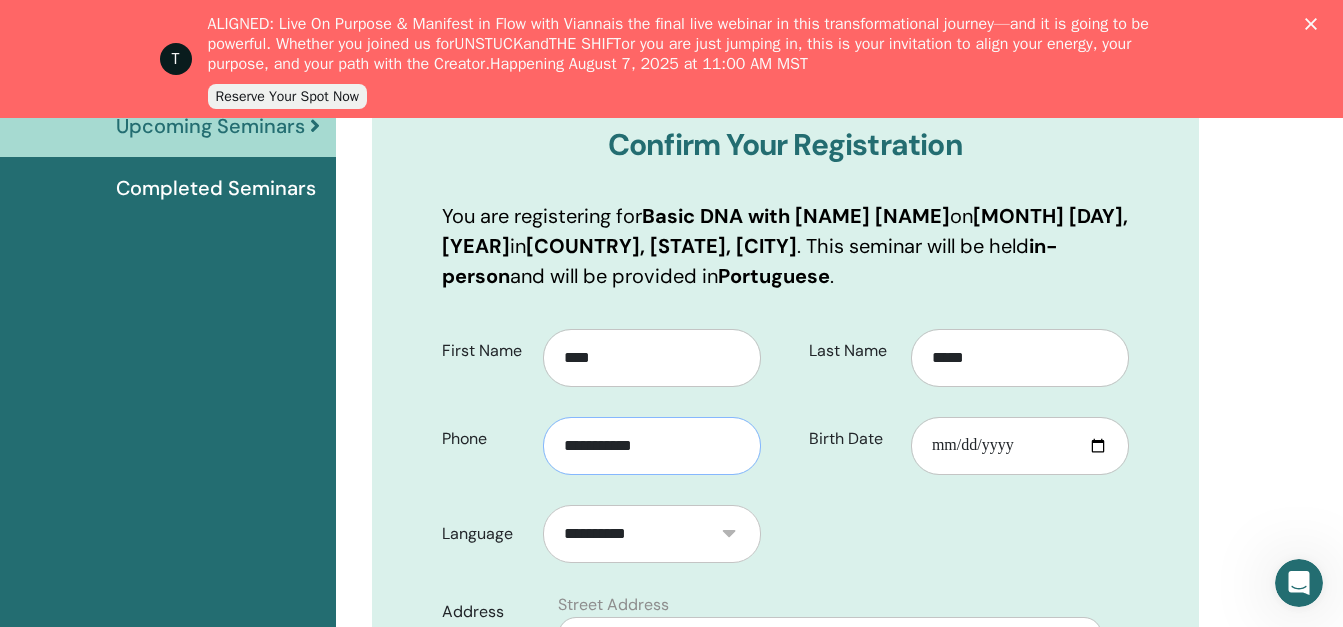type on "**********" 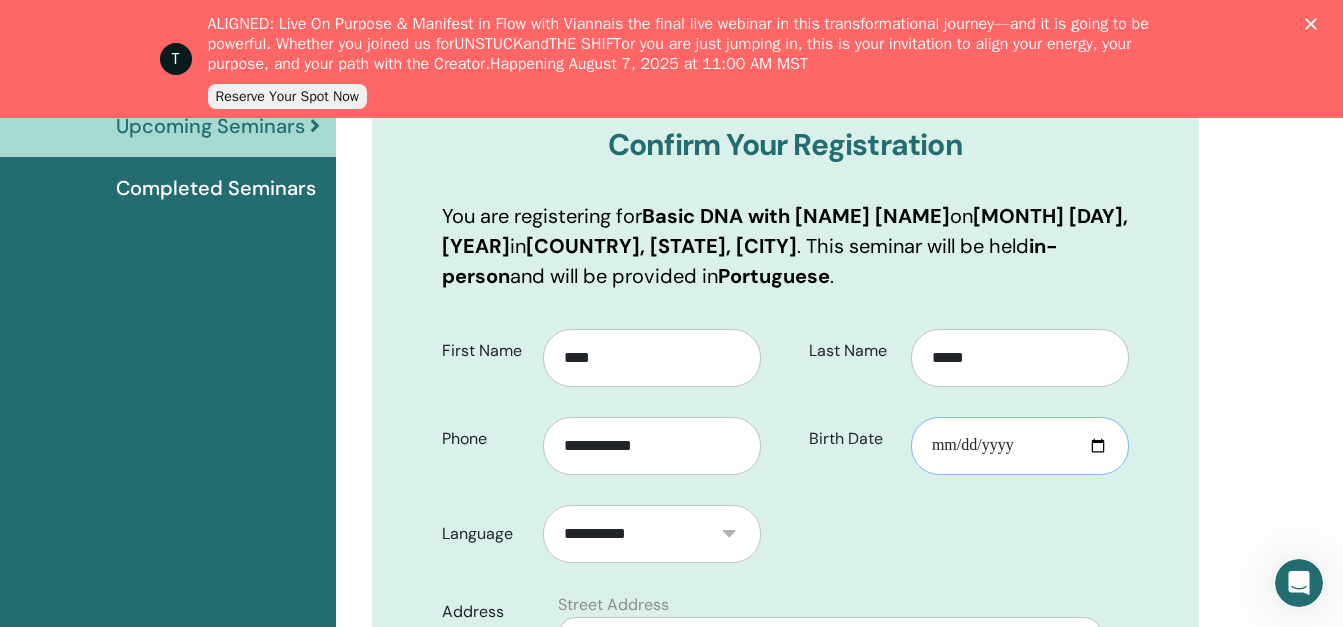 click on "Birth Date" at bounding box center (1020, 446) 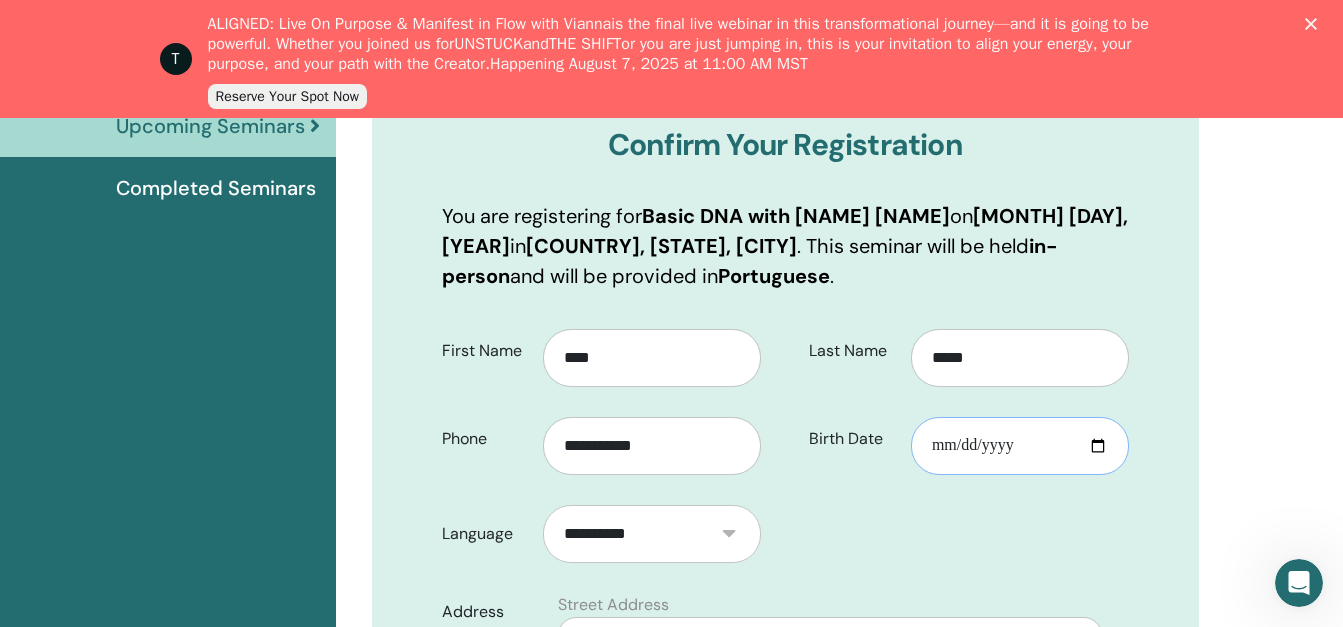 type on "**********" 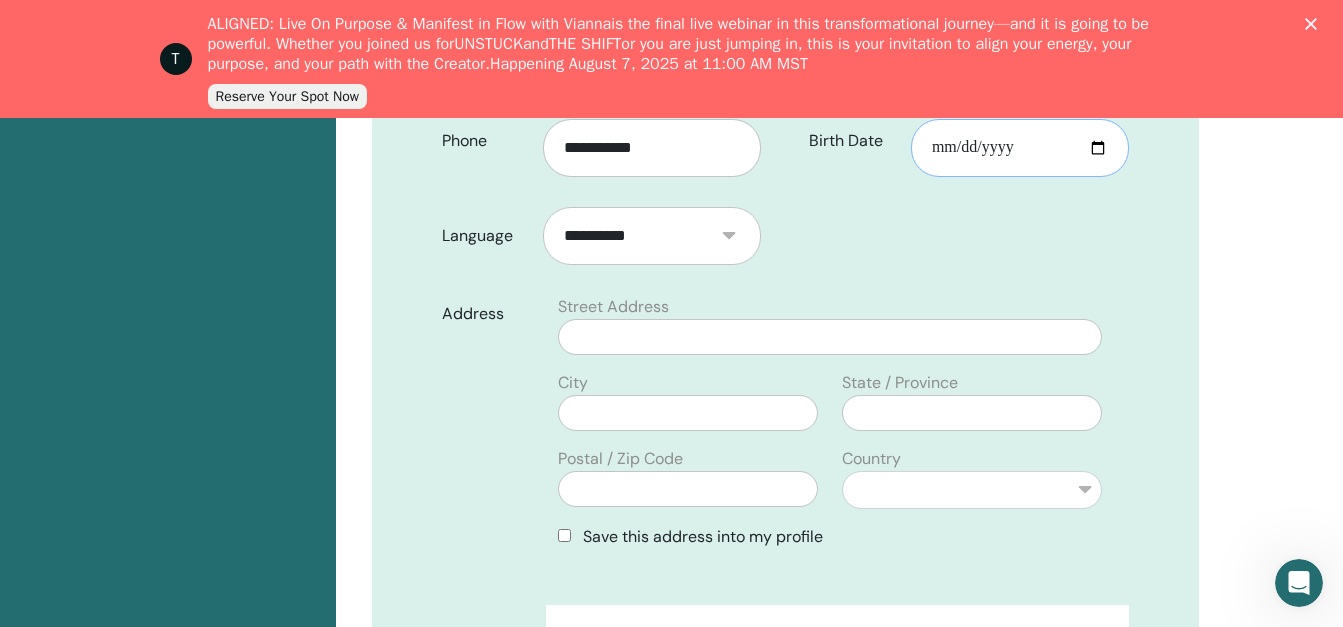 scroll, scrollTop: 648, scrollLeft: 0, axis: vertical 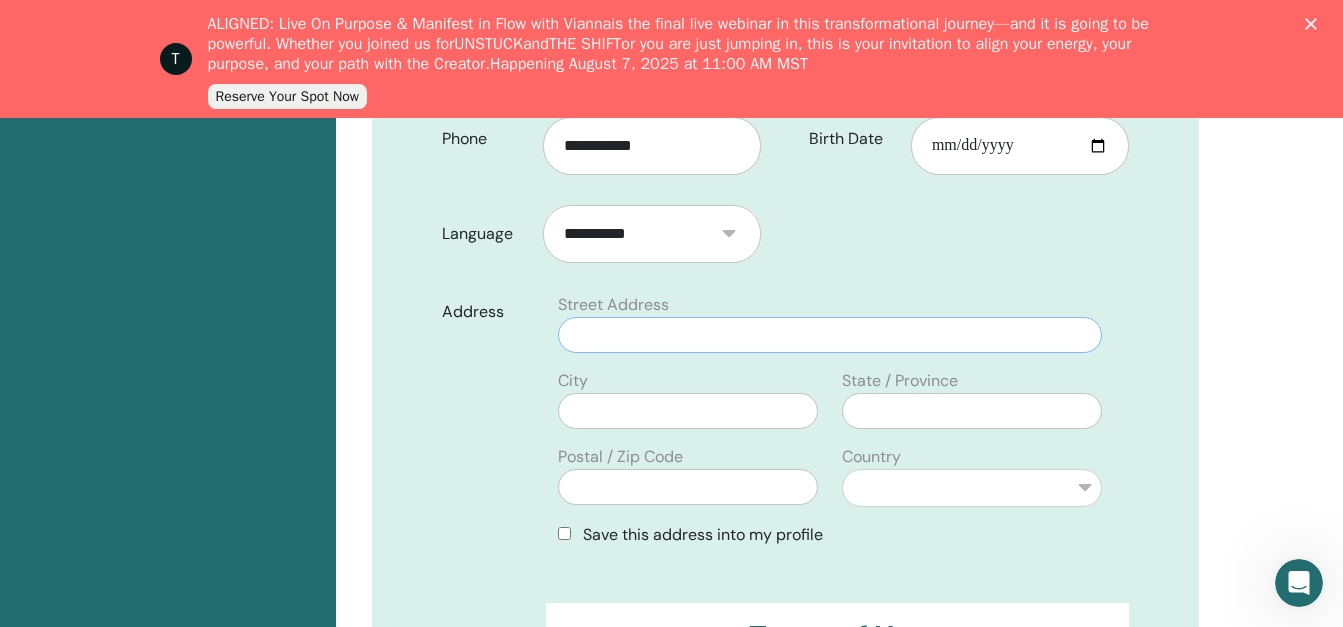 click at bounding box center (830, 335) 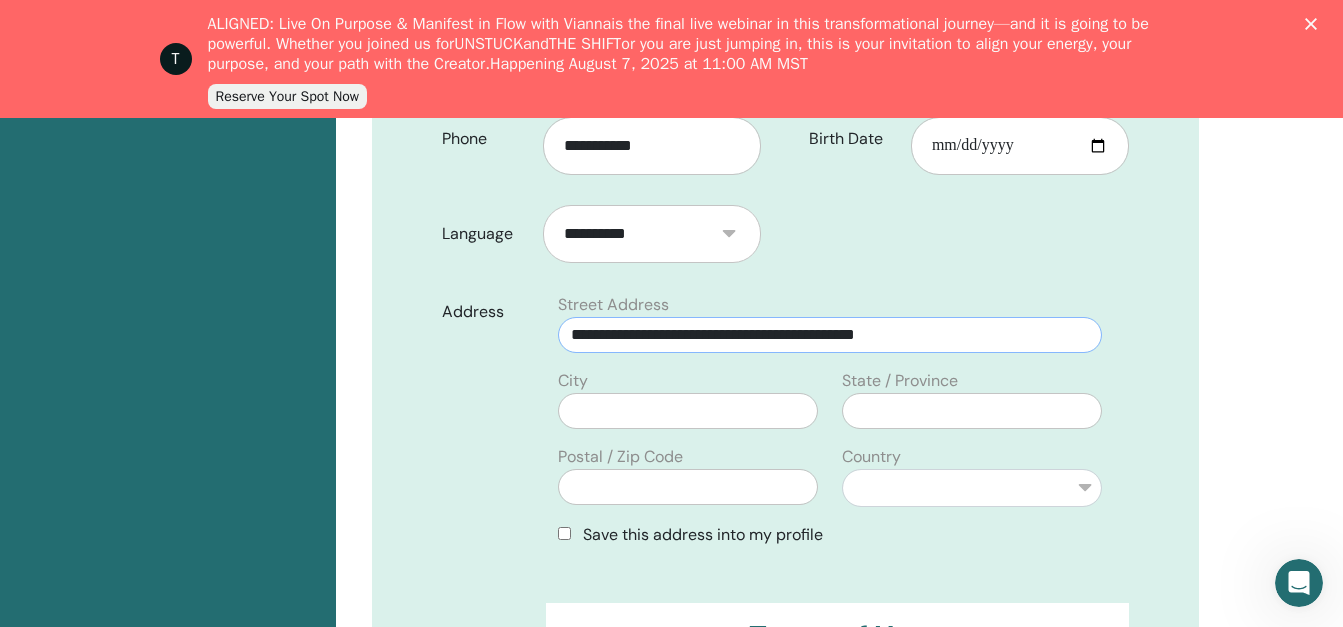 type on "**********" 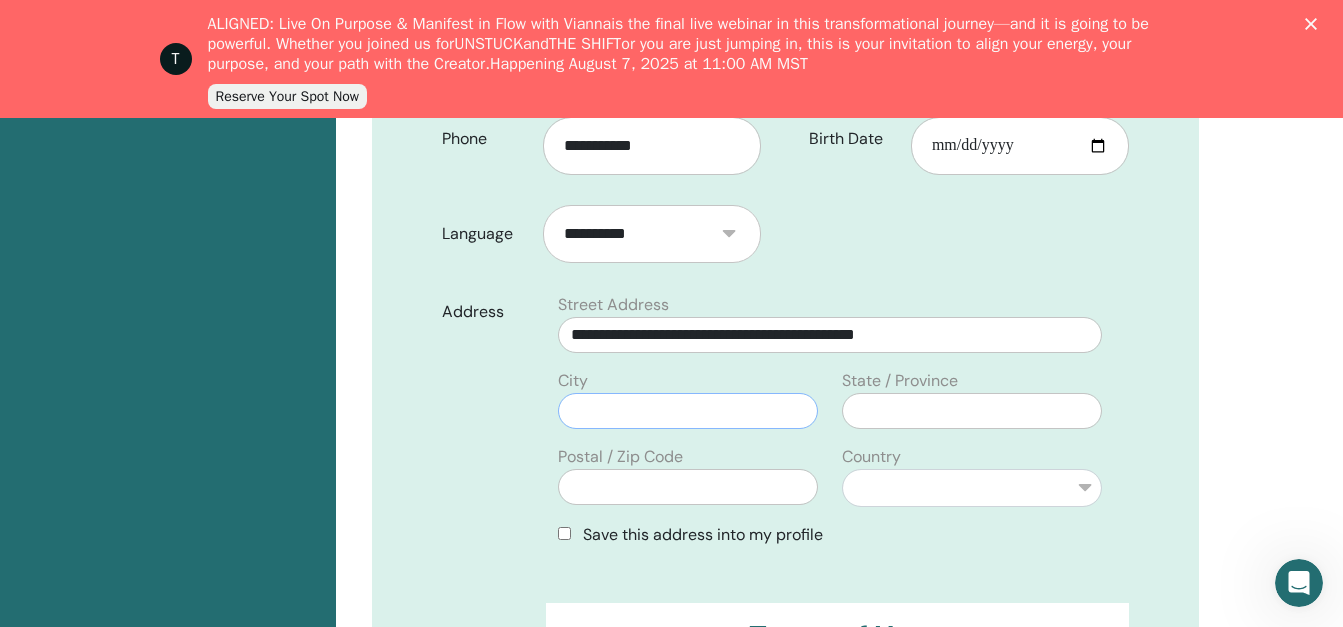 click at bounding box center (688, 411) 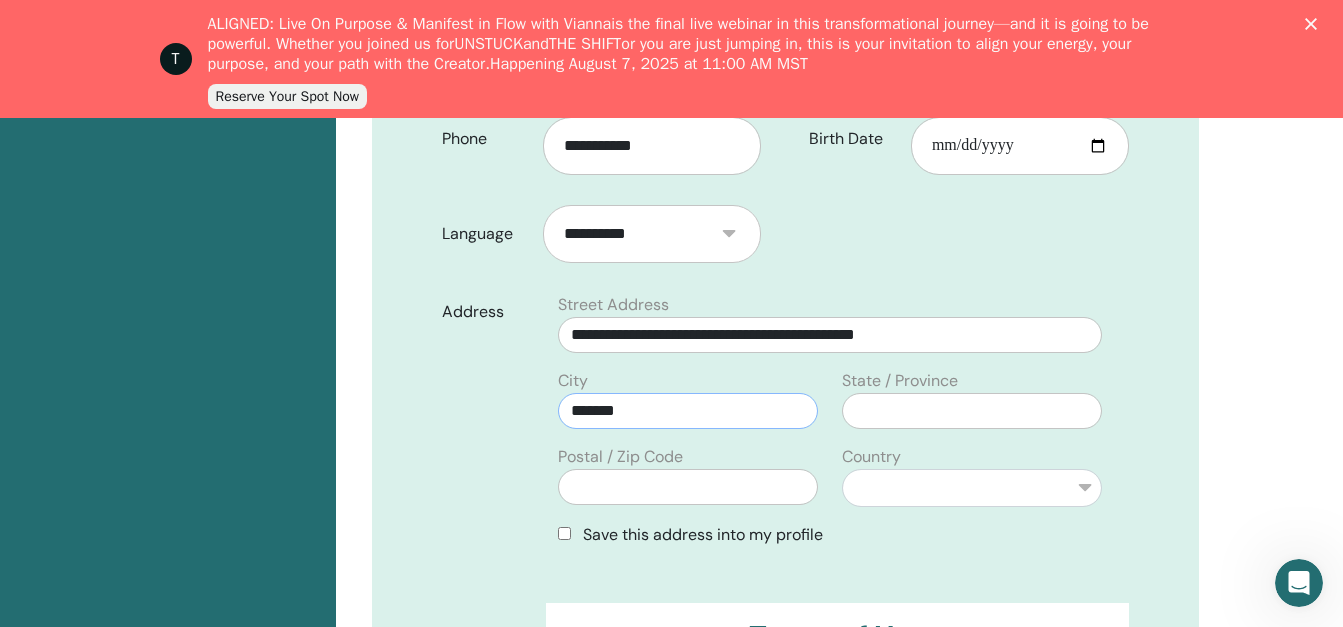 type on "*******" 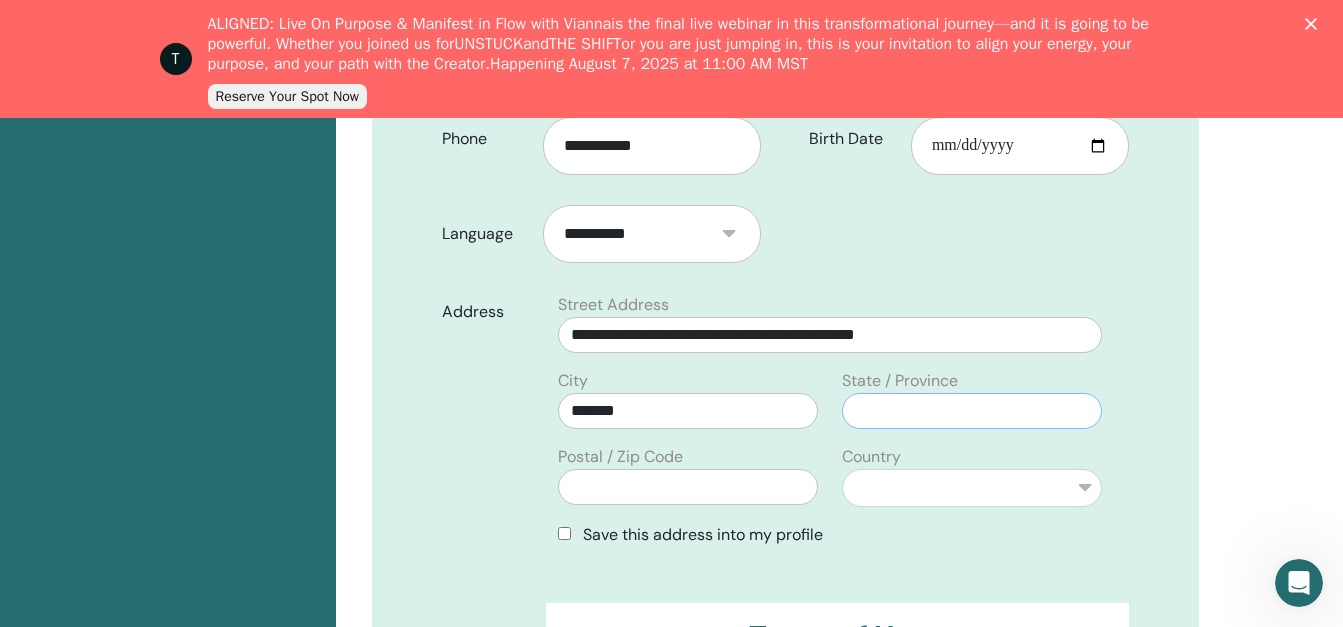 click at bounding box center [972, 411] 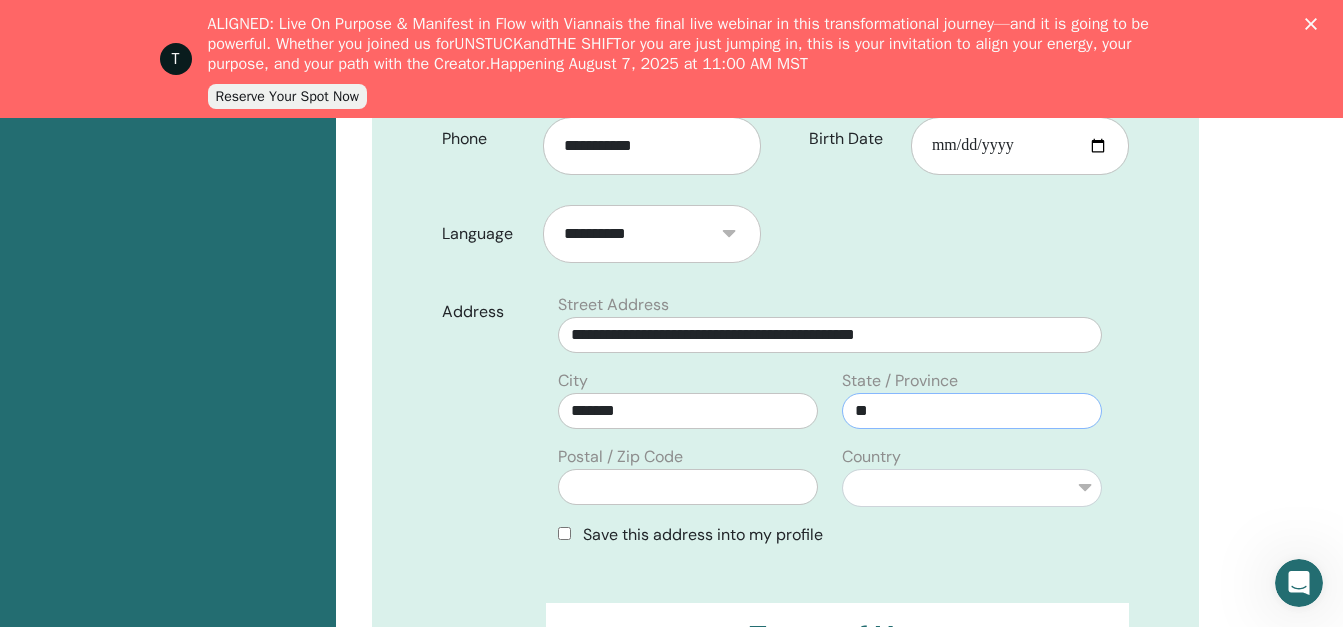 type on "*" 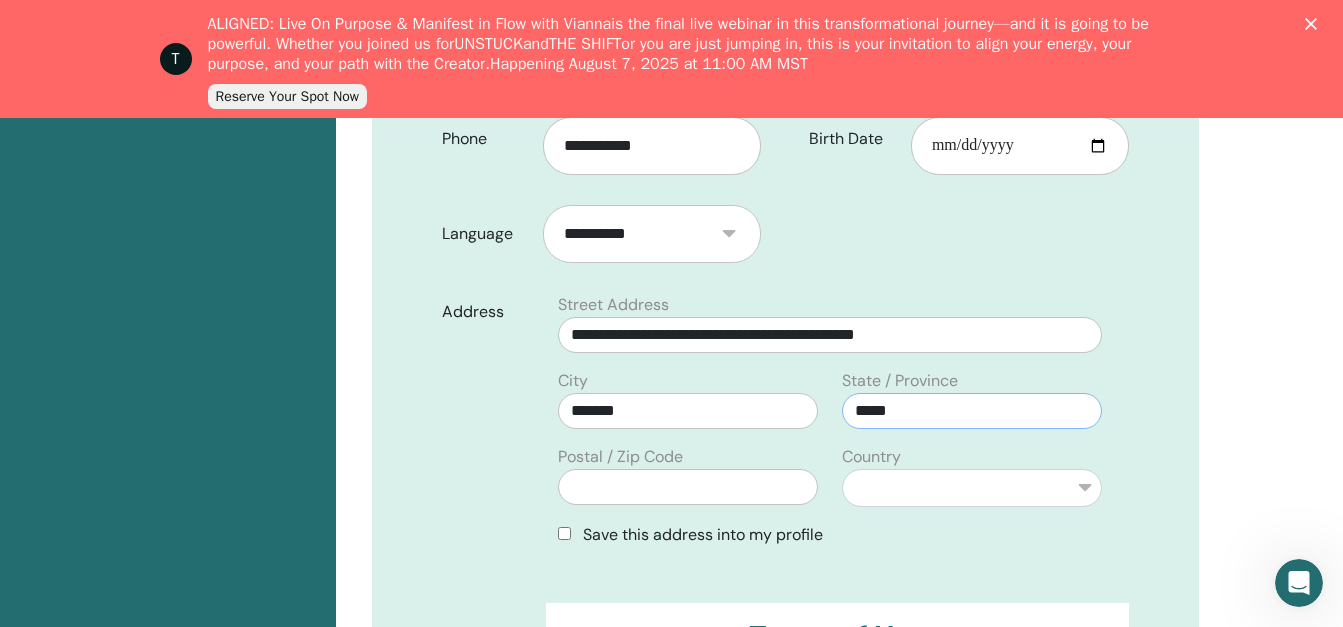 type on "*****" 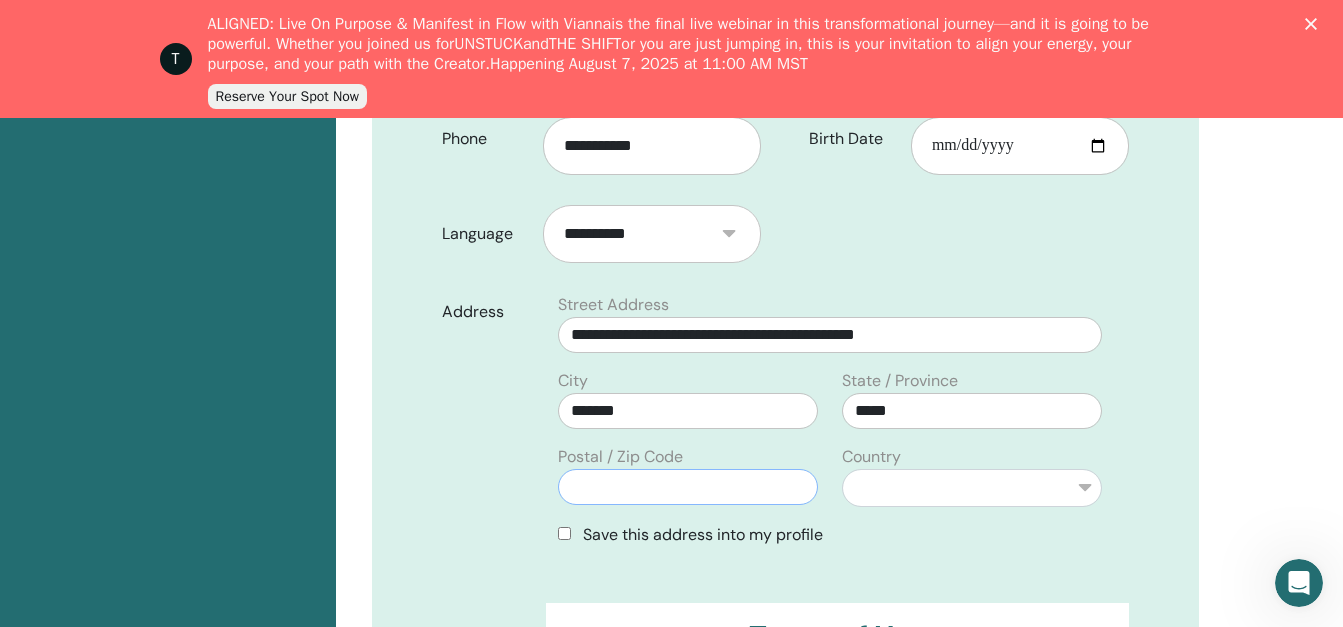 click at bounding box center (688, 487) 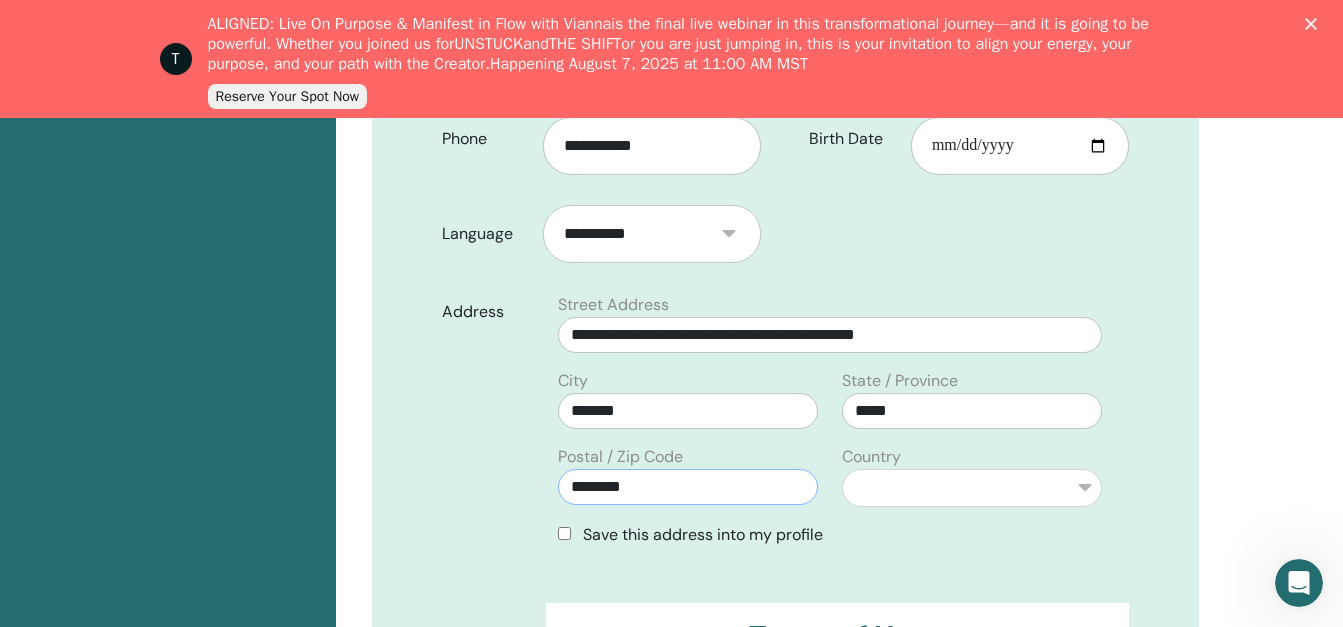 type on "********" 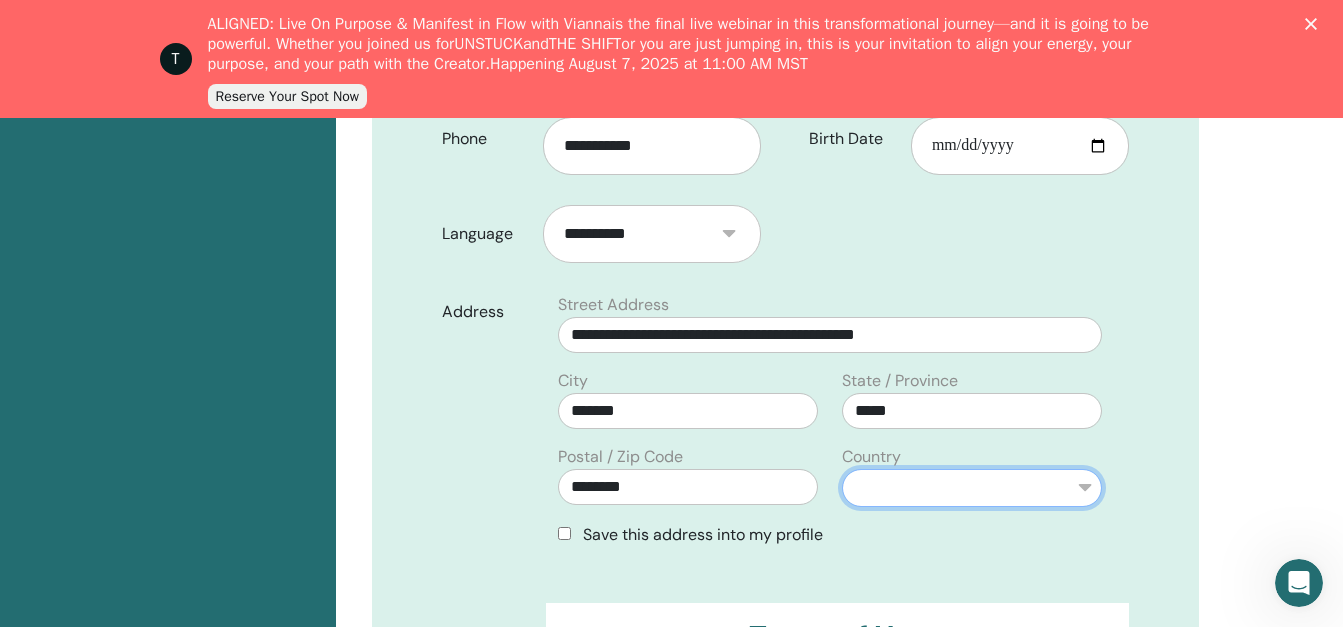 click on "**********" at bounding box center [972, 488] 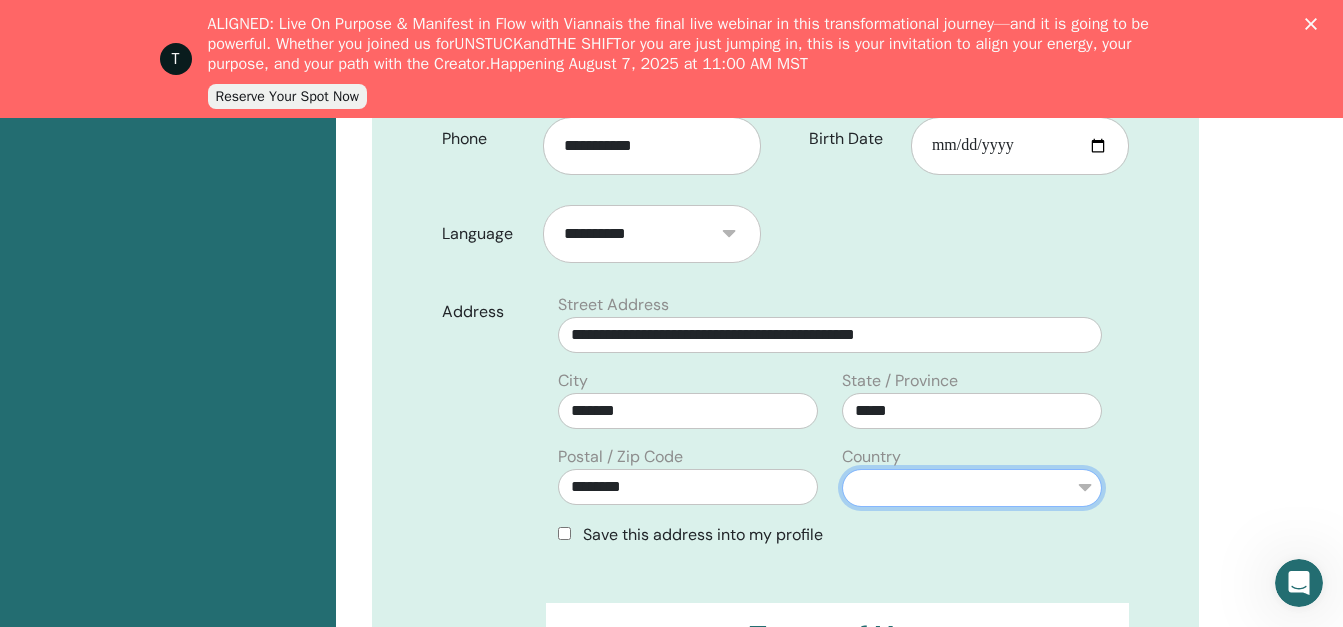 select on "**" 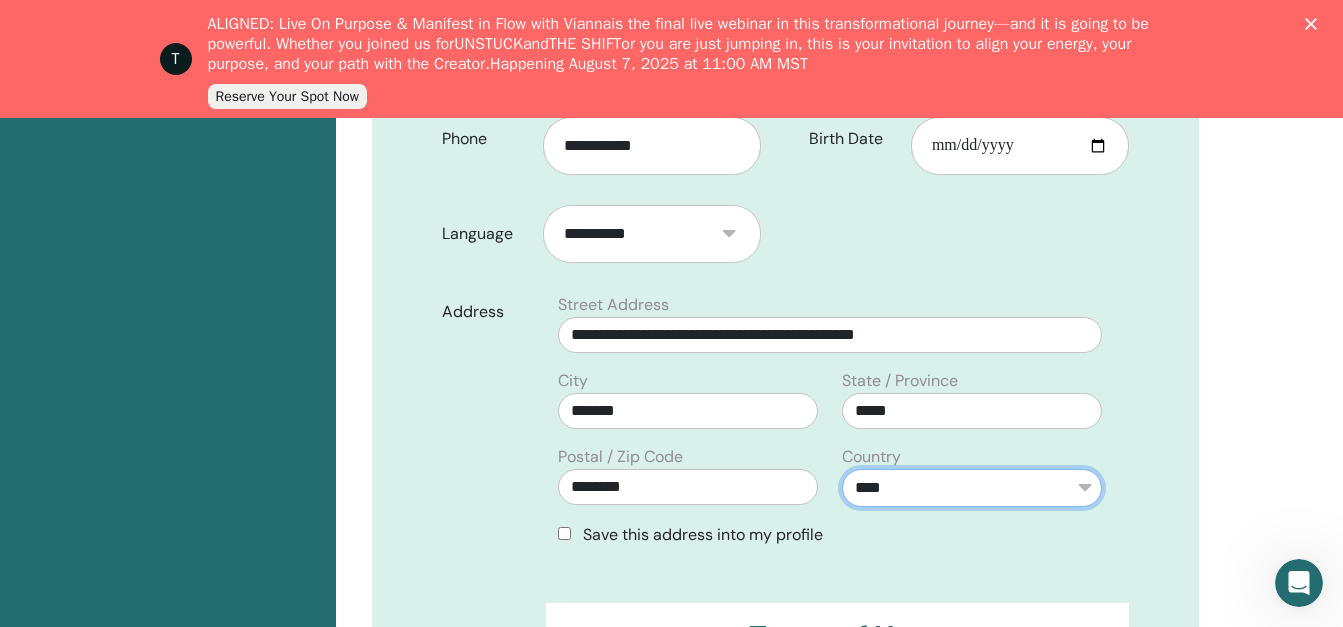 click on "**********" at bounding box center [972, 488] 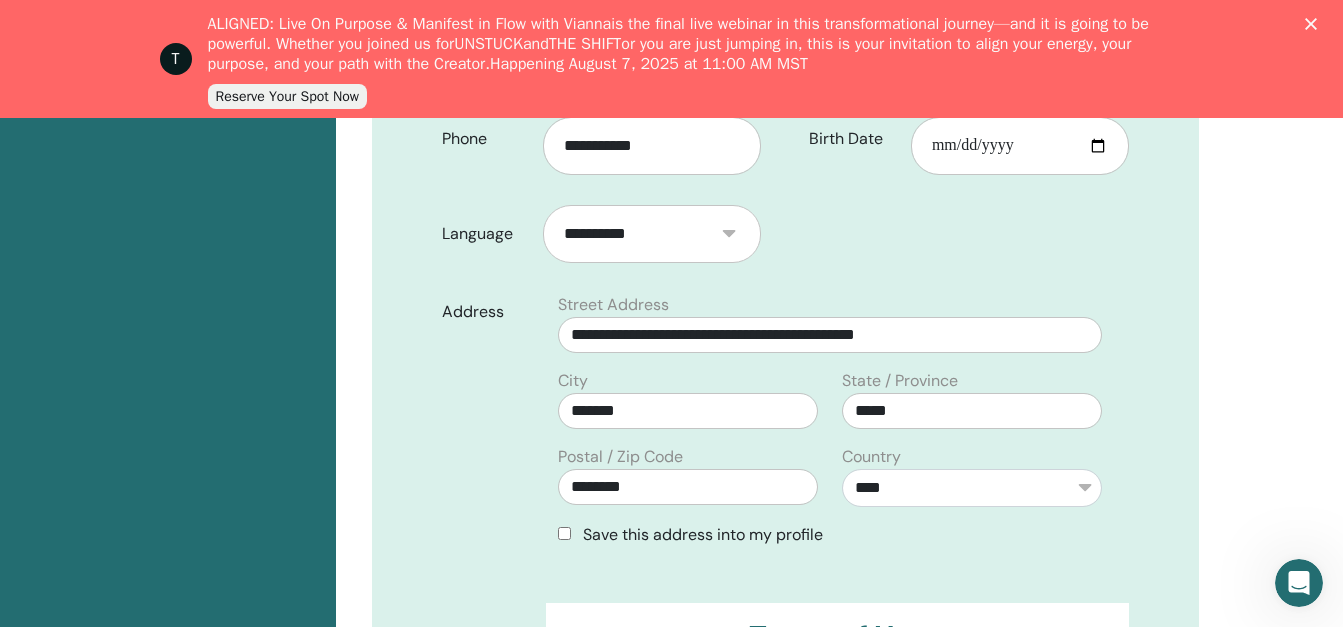 click on "Save this address into my profile" at bounding box center (830, 535) 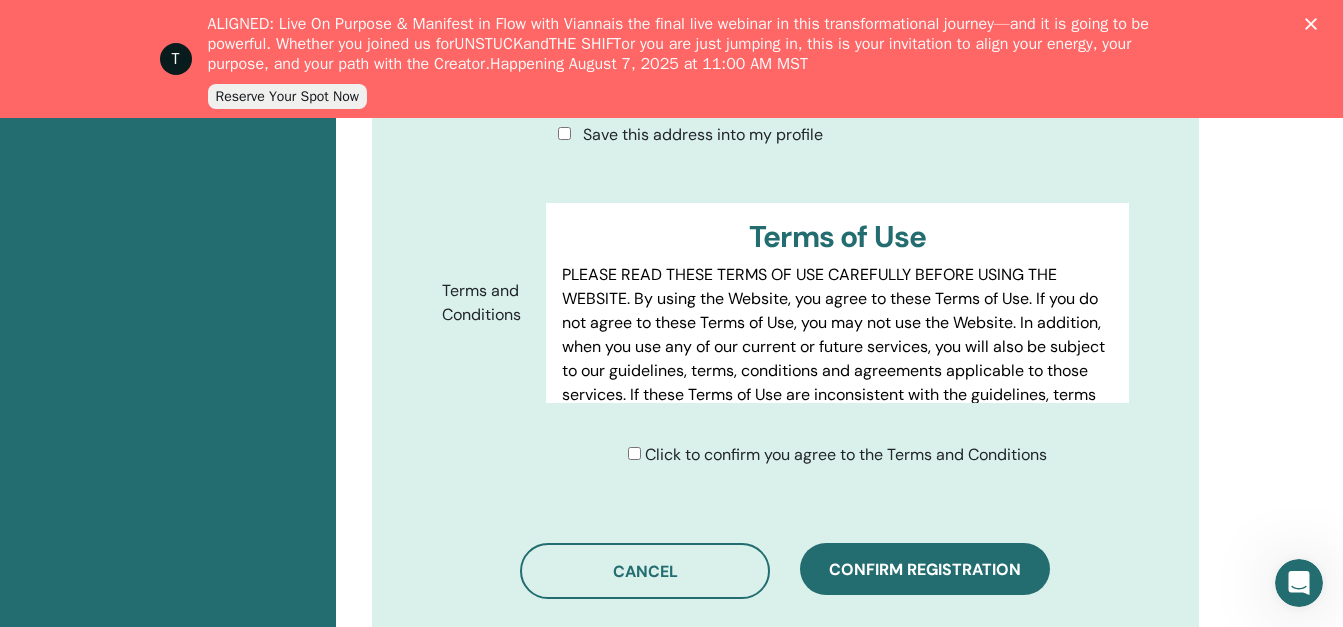scroll, scrollTop: 1448, scrollLeft: 0, axis: vertical 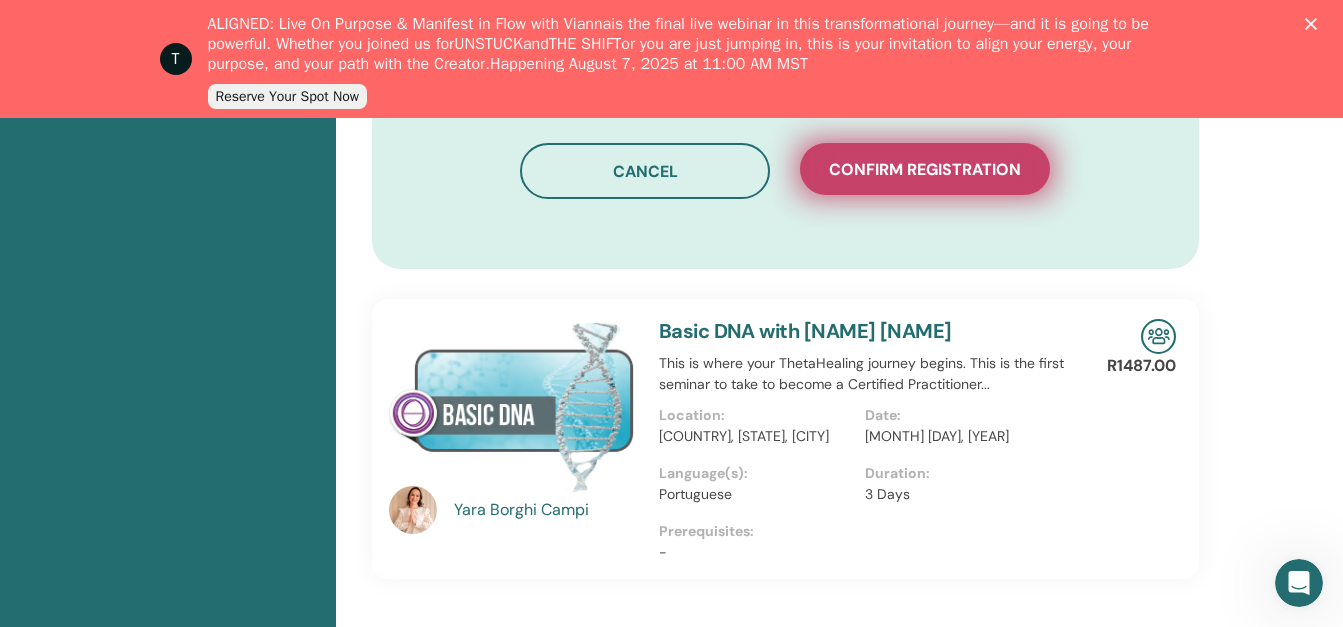 click on "Confirm registration" at bounding box center [925, 169] 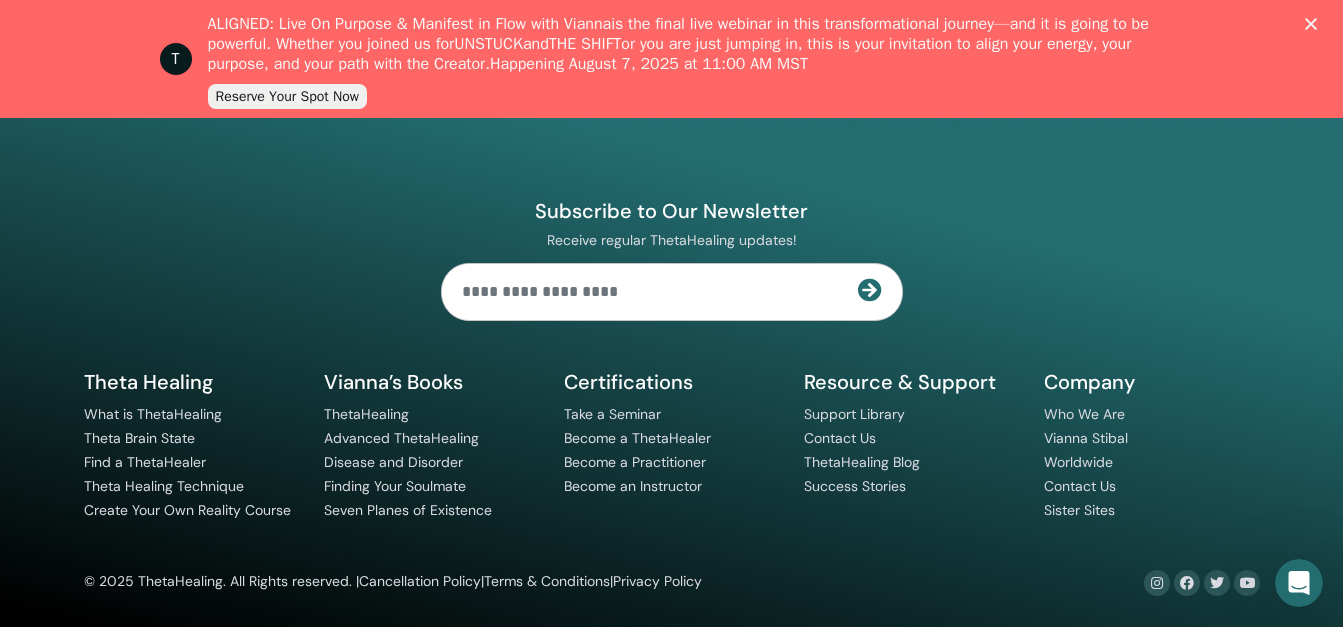 scroll, scrollTop: 2178, scrollLeft: 0, axis: vertical 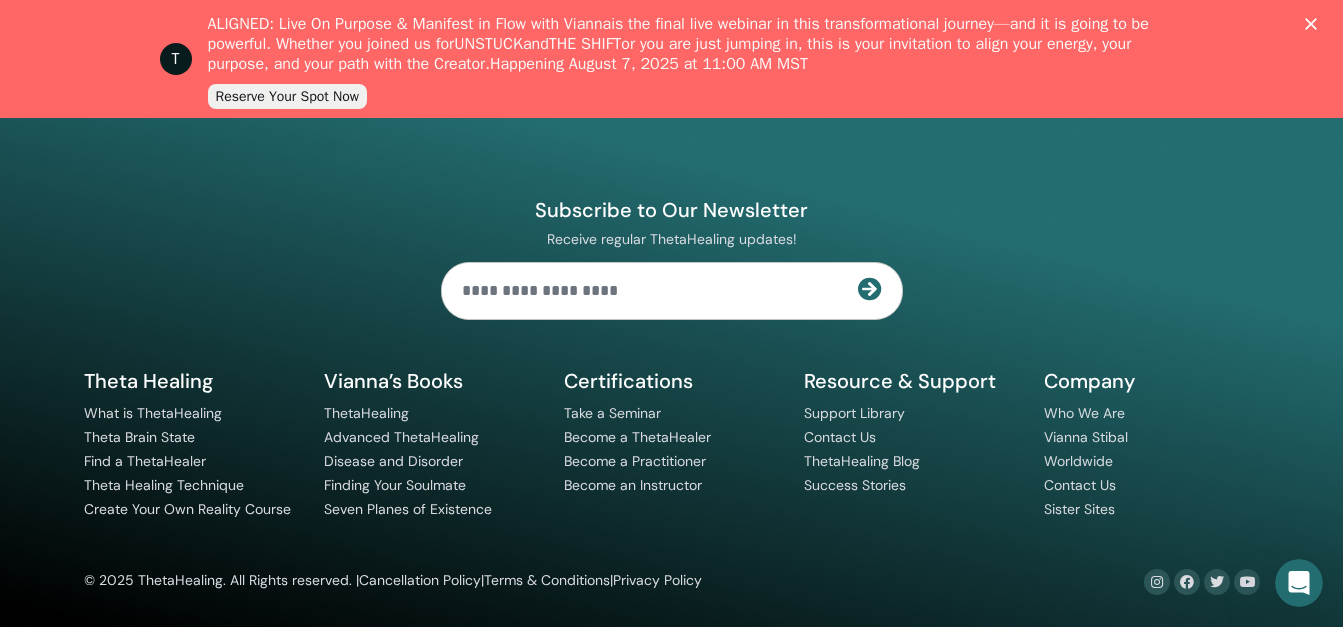click at bounding box center [650, 291] 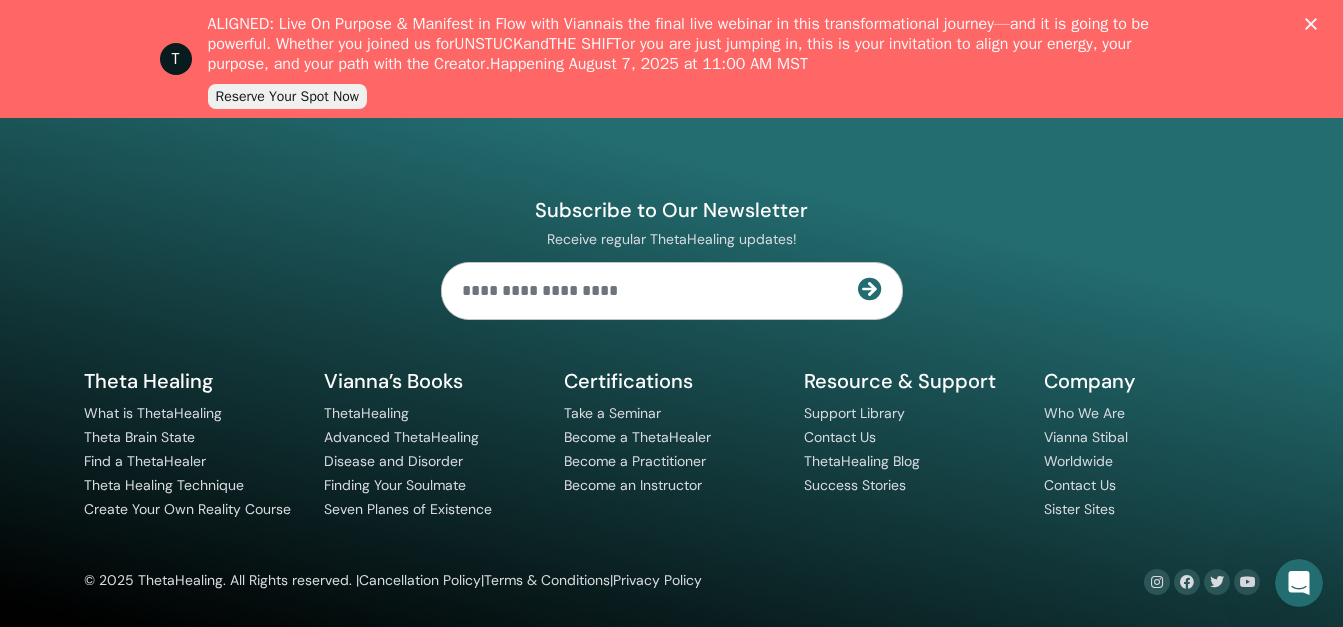 type on "**********" 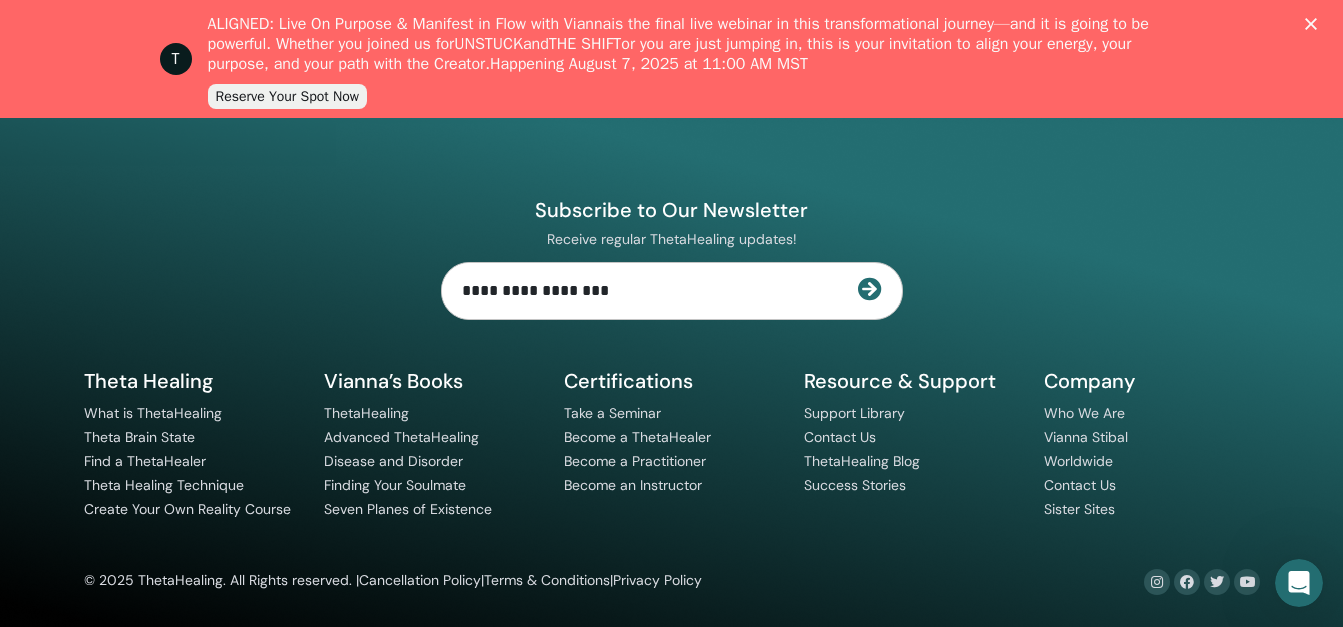 click at bounding box center [870, 289] 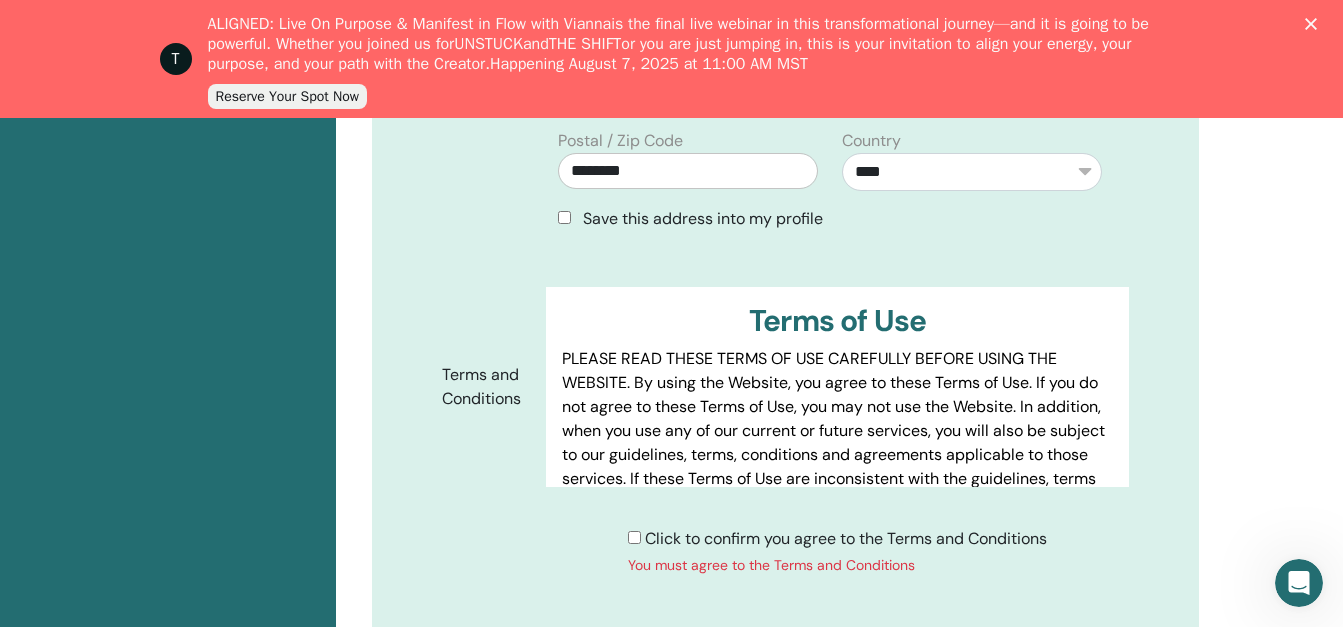 scroll, scrollTop: 1048, scrollLeft: 0, axis: vertical 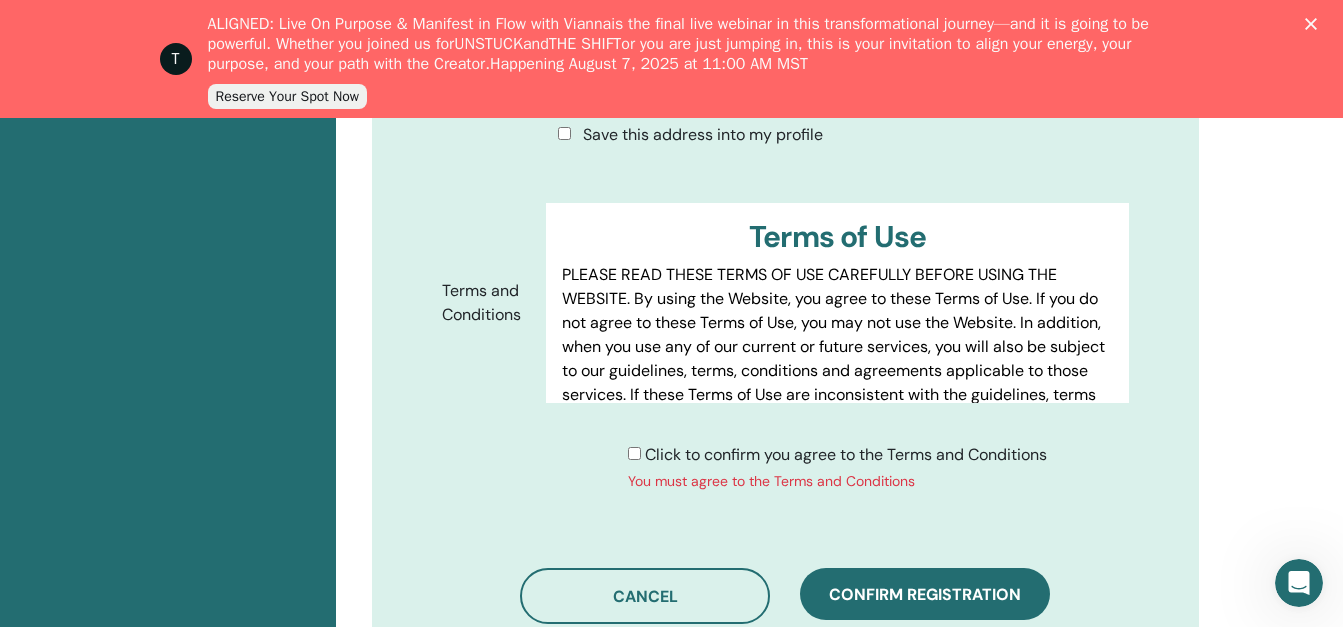 click on "Click to confirm you agree to the Terms and Conditions
You must agree to the Terms and Conditions" at bounding box center (837, 467) 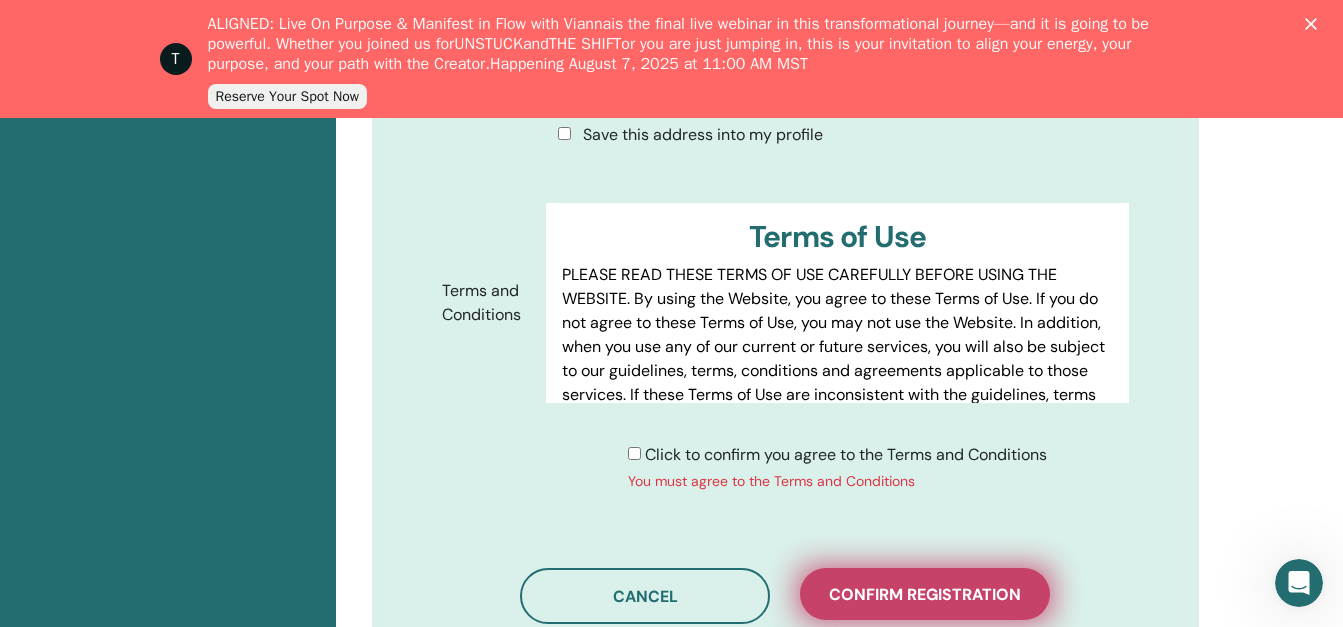 click on "Confirm registration" at bounding box center (925, 594) 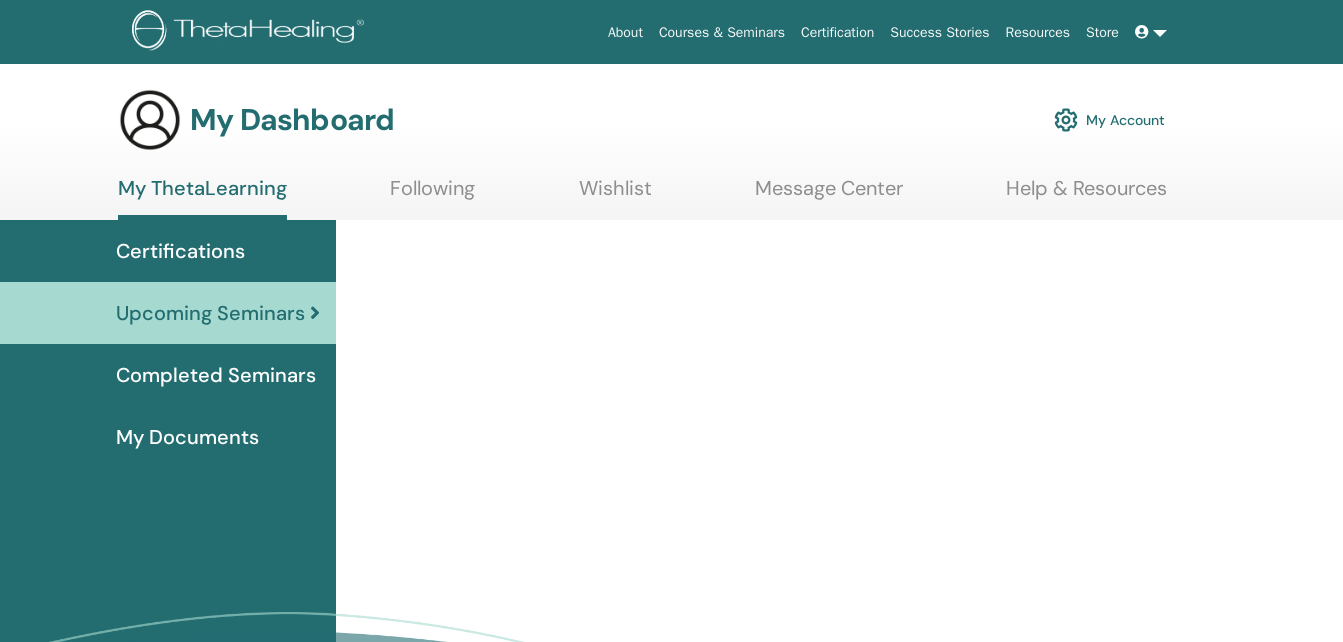 scroll, scrollTop: 0, scrollLeft: 0, axis: both 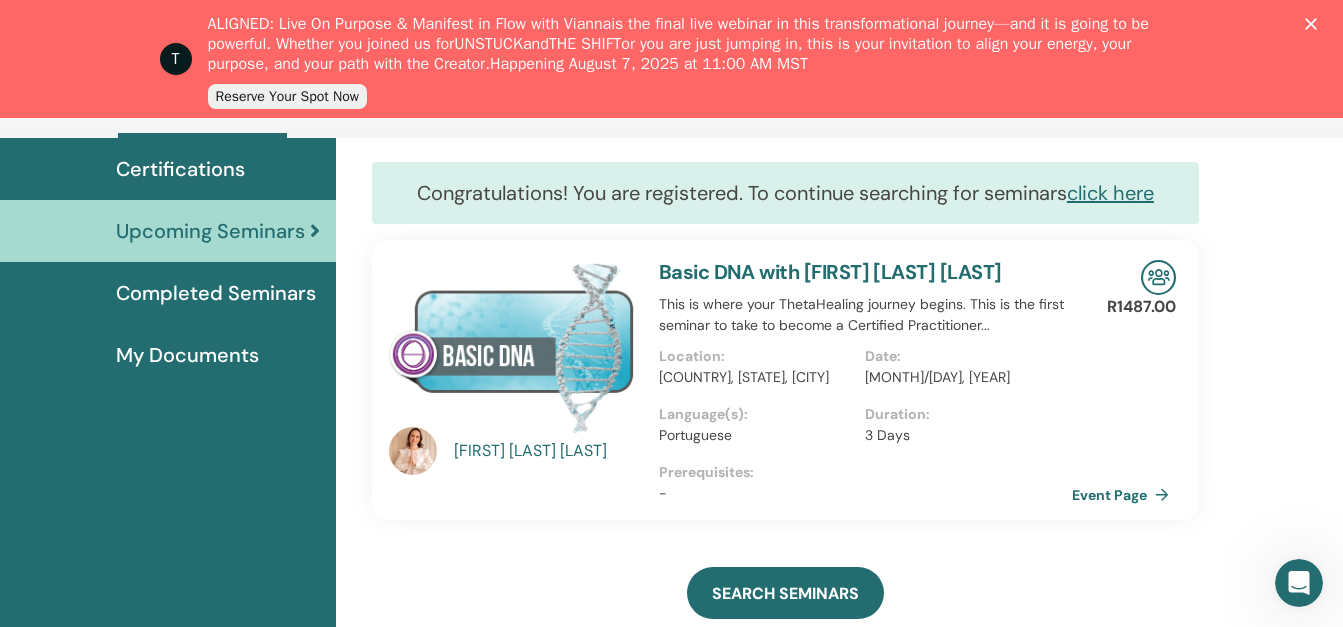 click 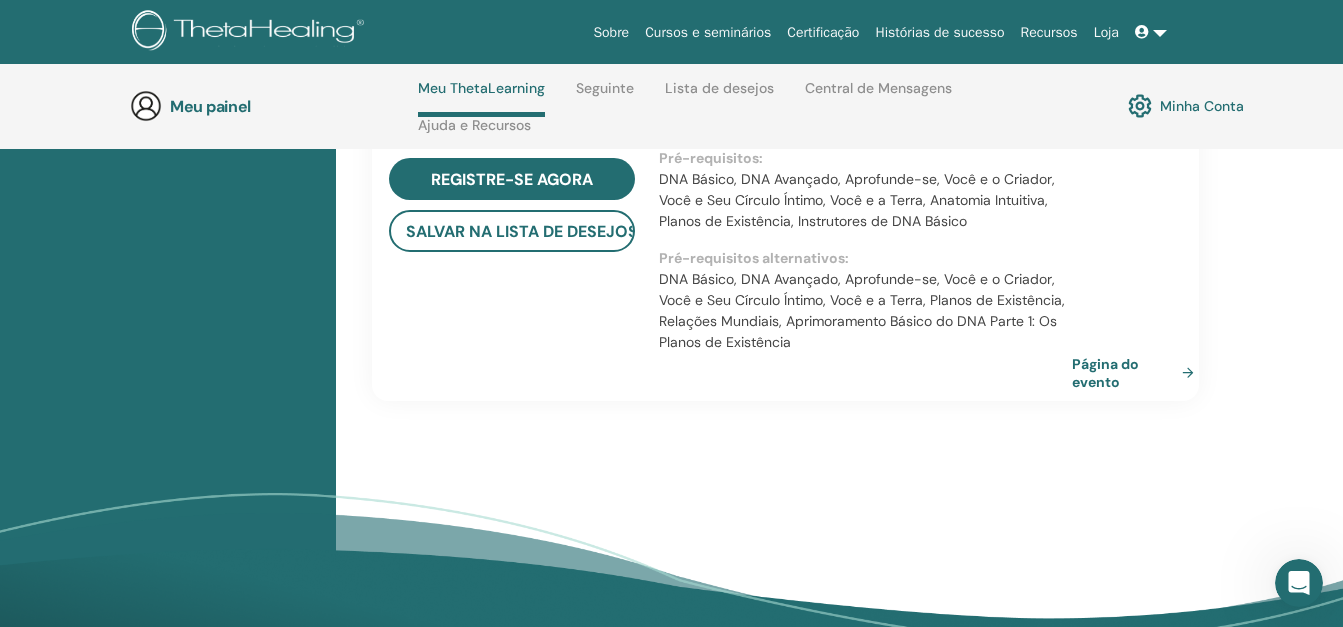 scroll, scrollTop: 1885, scrollLeft: 0, axis: vertical 